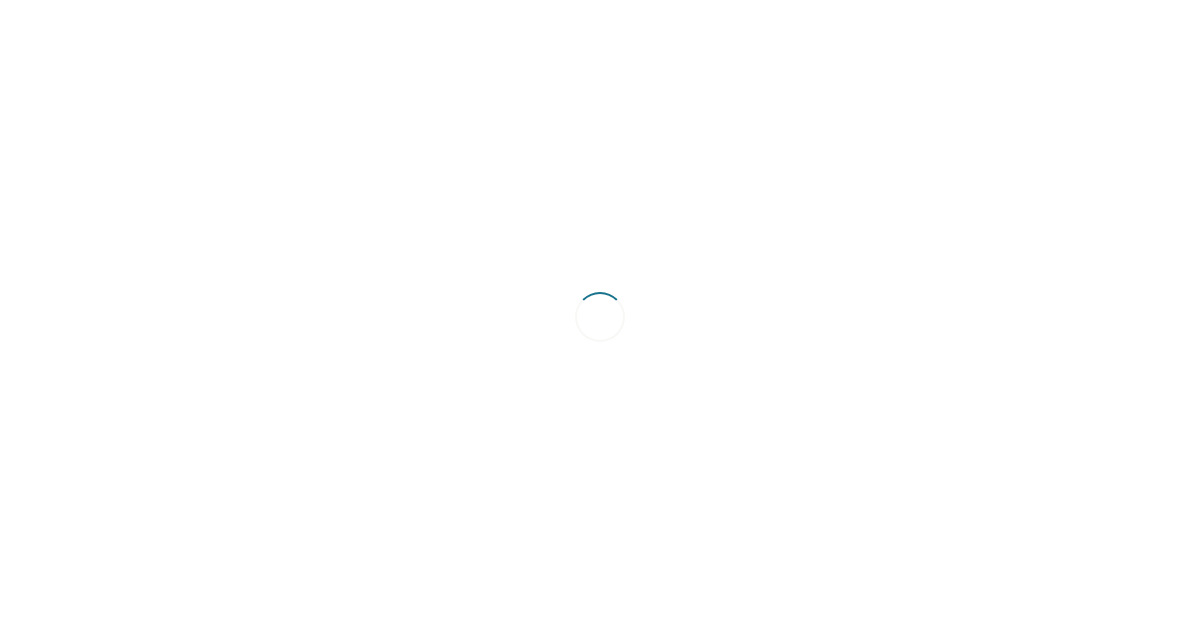 scroll, scrollTop: 0, scrollLeft: 0, axis: both 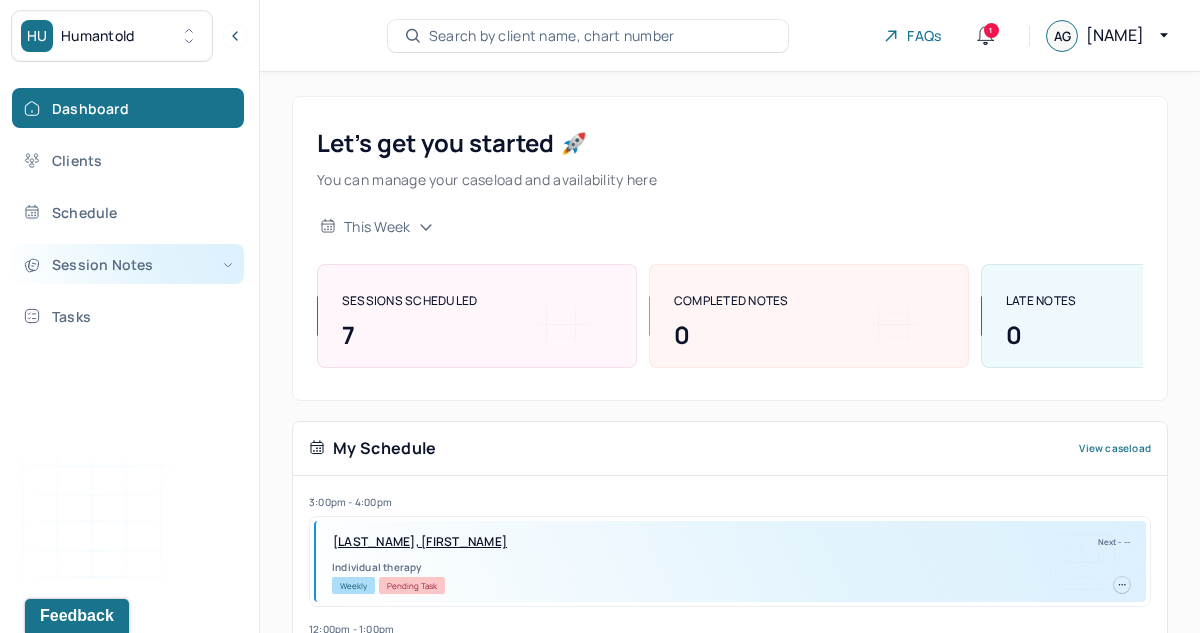 click on "Session Notes" at bounding box center (128, 264) 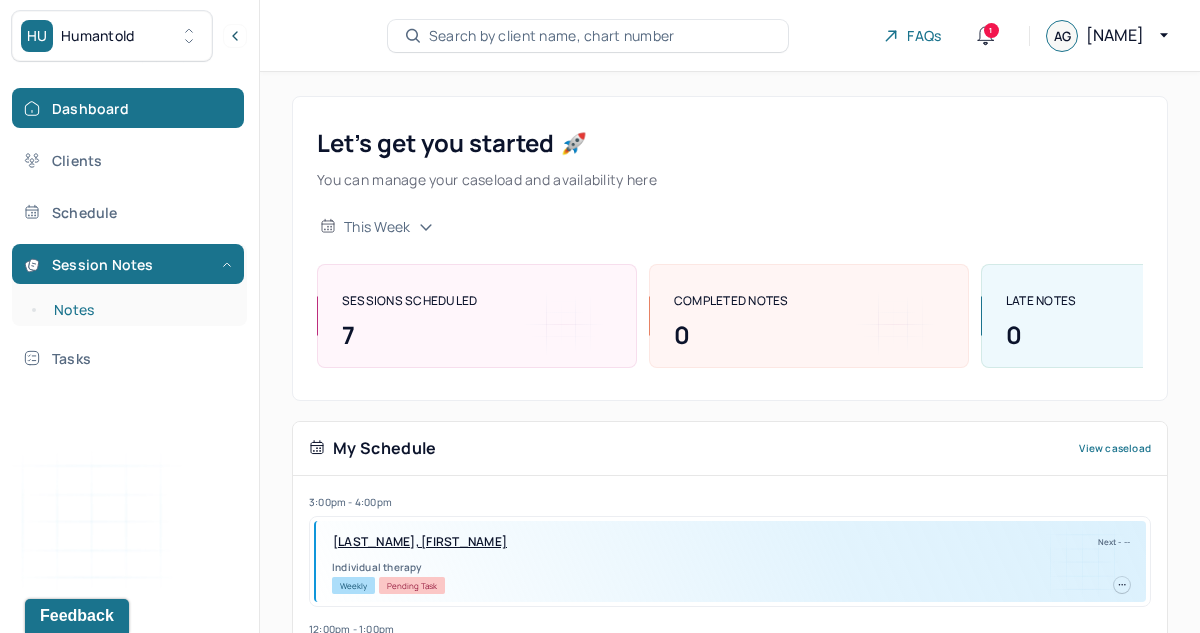 click on "Notes" at bounding box center [139, 310] 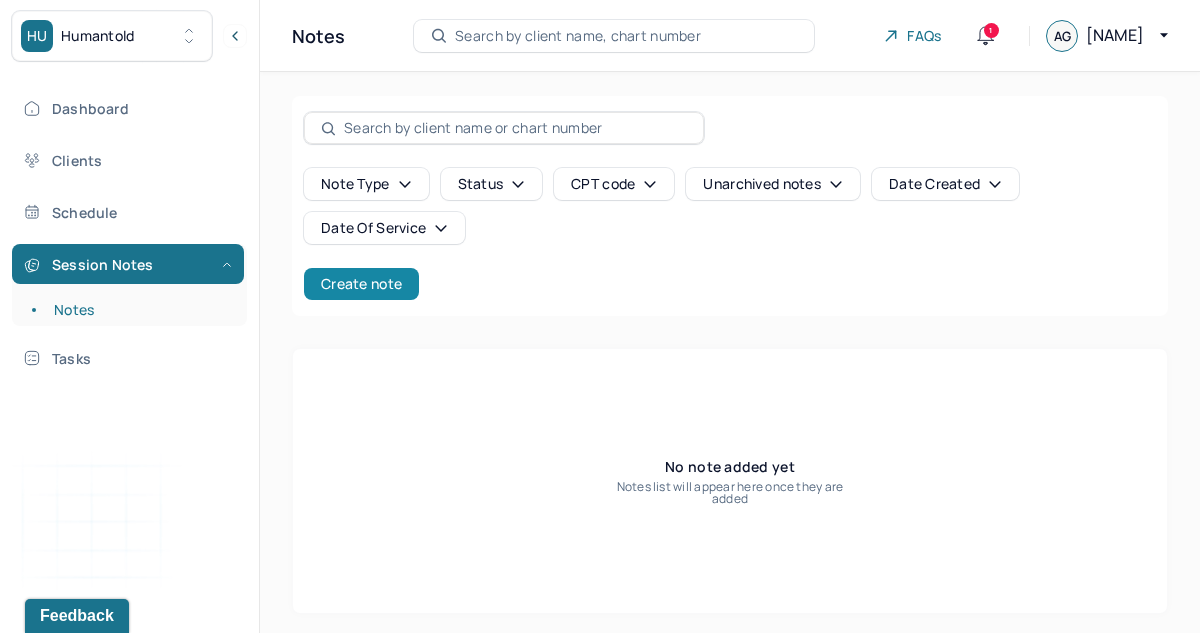 click on "Create note" at bounding box center (361, 284) 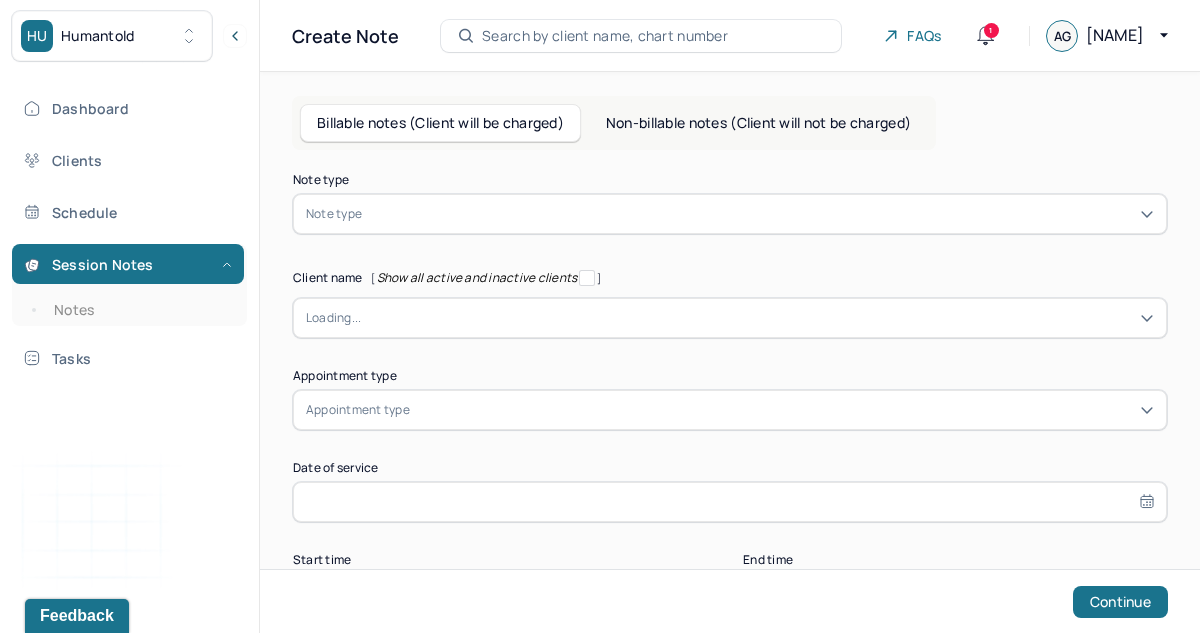 scroll, scrollTop: 1, scrollLeft: 0, axis: vertical 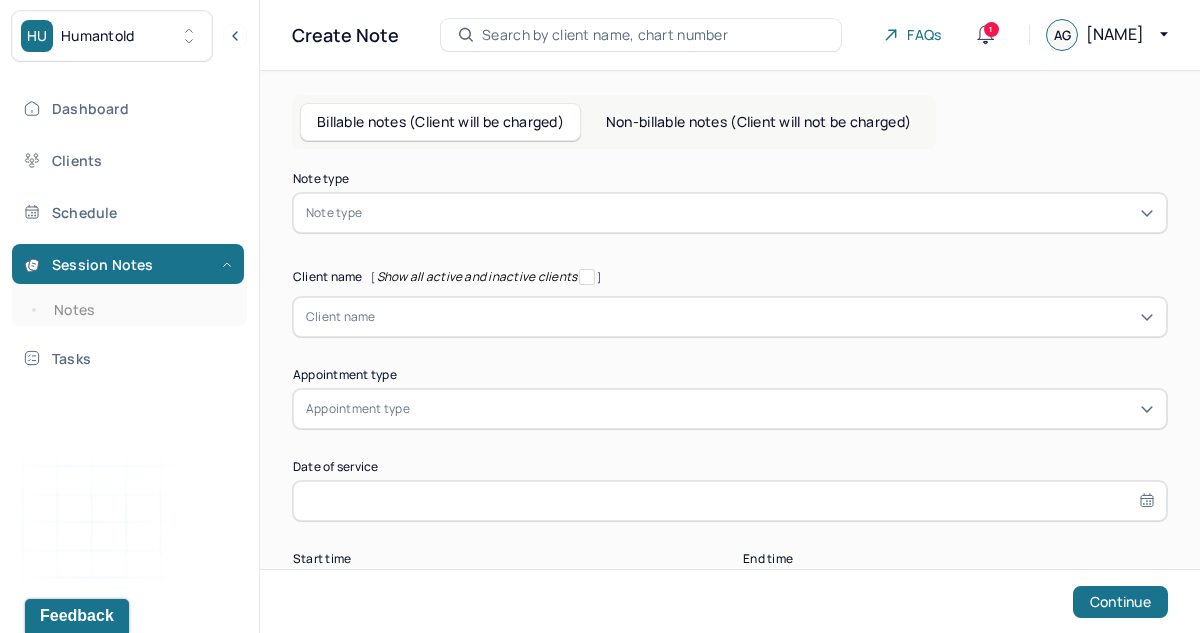 click at bounding box center (760, 213) 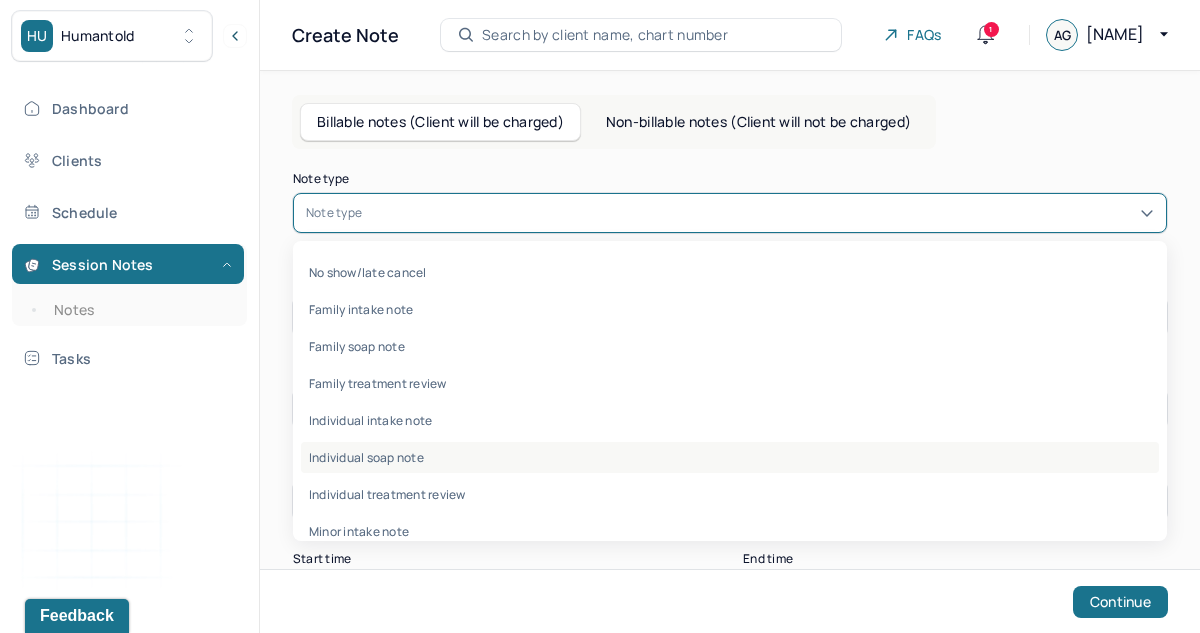 click on "Individual soap note" at bounding box center (730, 457) 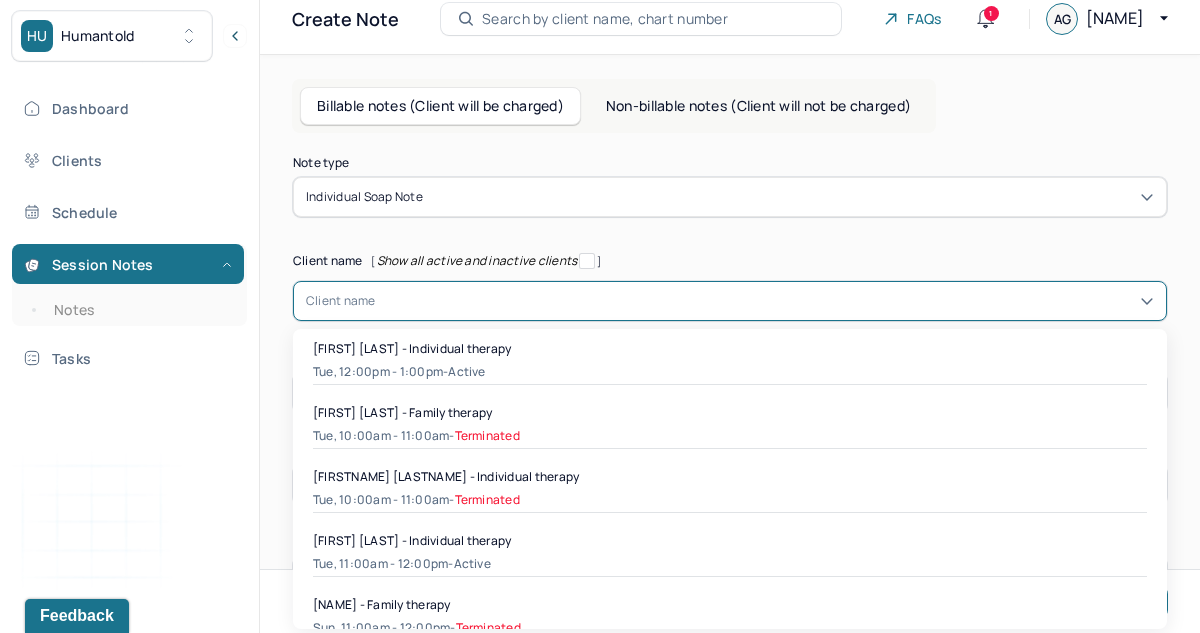 click on "Note type Individual soap note Client name [Show all active and inactive clients] [object Object], 1 of 16. 16 results available. Use Up and Down to choose options, press Enter to select the currently focused option, press Escape to exit the menu, press Tab to select the option and exit the menu. Client name [NAME] - Individual therapy Tue, 12:00pm - 1:00pm - active [NAME] - Family therapy Tue, 10:00am - 11:00am - Terminated [NAME] - Individual therapy Tue, 10:00am - 11:00am - Terminated [NAME] - Individual therapy Tue, 11:00am - 12:00pm - active [NAME] - Family therapy Sun, 11:00am - 12:00pm - Terminated [NAME] - Individual therapy Fri, 4:00pm - 5:00pm - active [NAME] - Individual therapy Fri, 6:00pm - 7:00pm - active [NAME] Rinchiera - Individual therapy Tue, 1:00pm - 2:00pm - Terminated [NAME] - Family therapy Sun, 3:00pm - 4:00pm - Terminated [NAME] - Family therapy Tue, 9:00am - 10:00am - Terminated - - -" at bounding box center (730, 377) 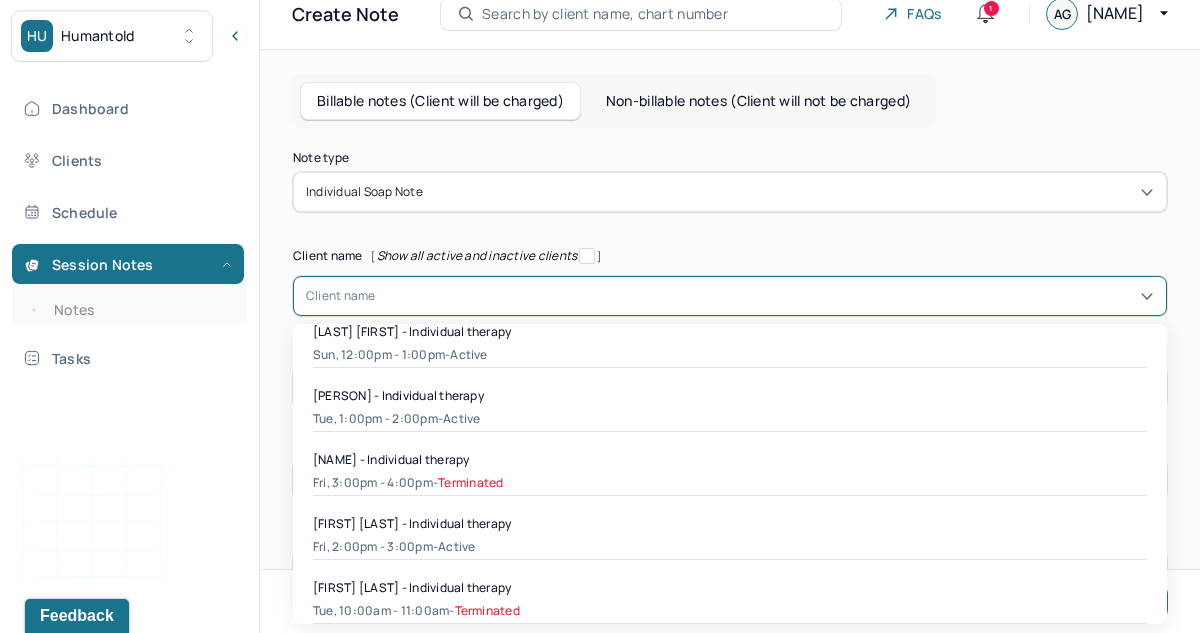 scroll, scrollTop: 718, scrollLeft: 0, axis: vertical 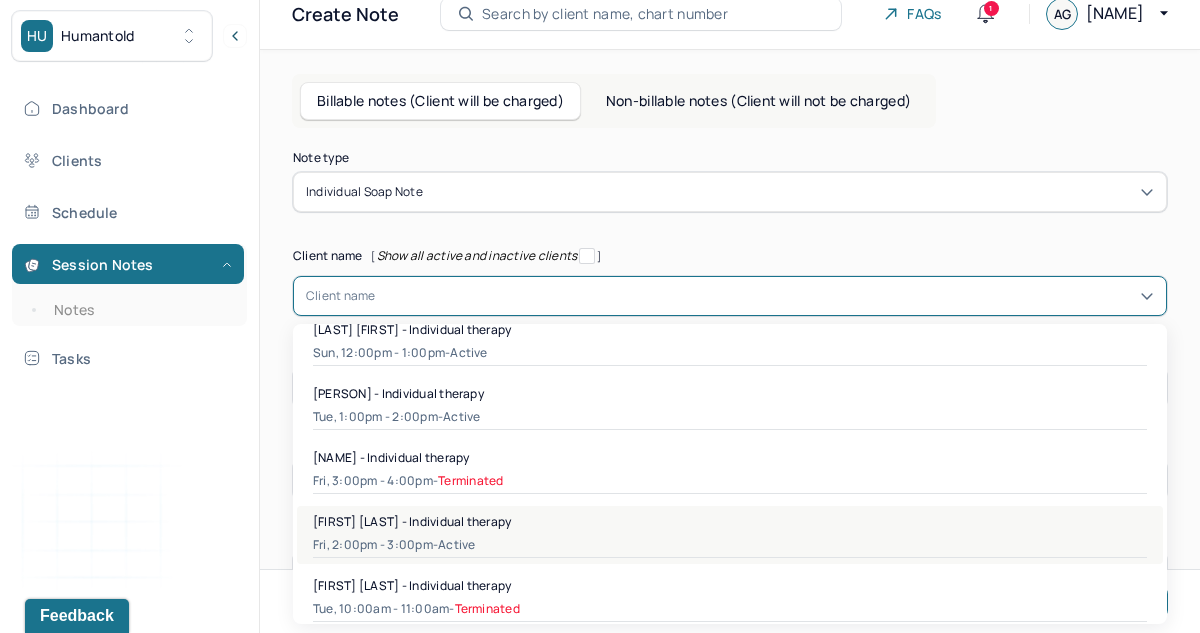 click on "[FIRST] [LAST] - Individual therapy" at bounding box center [412, 521] 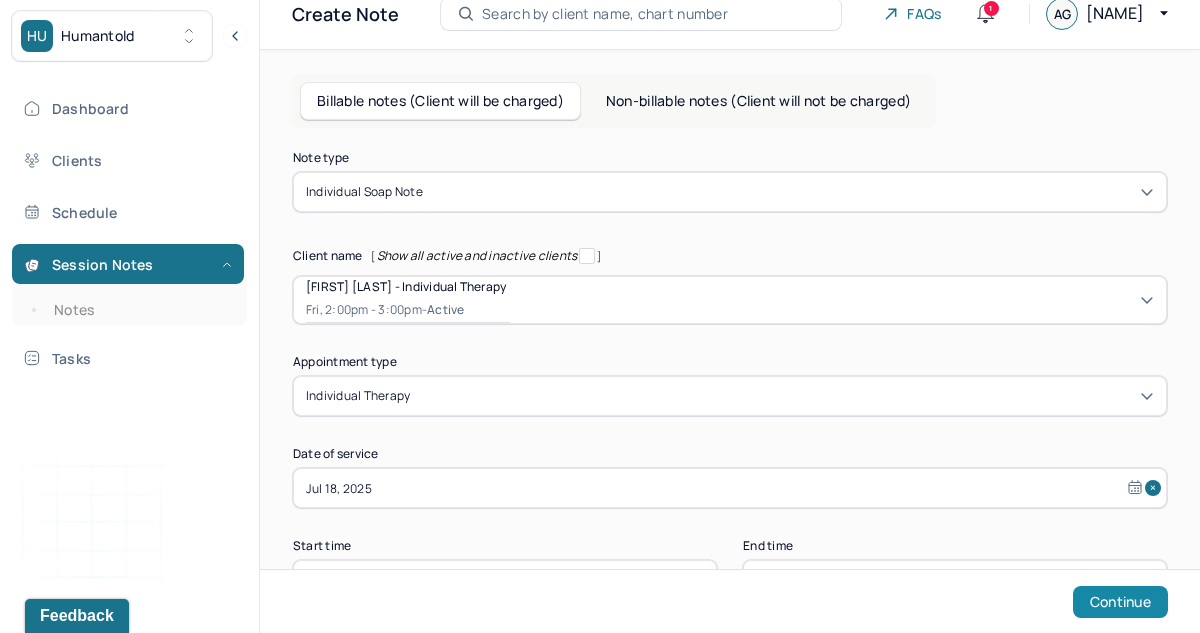 click on "Continue" at bounding box center [1120, 602] 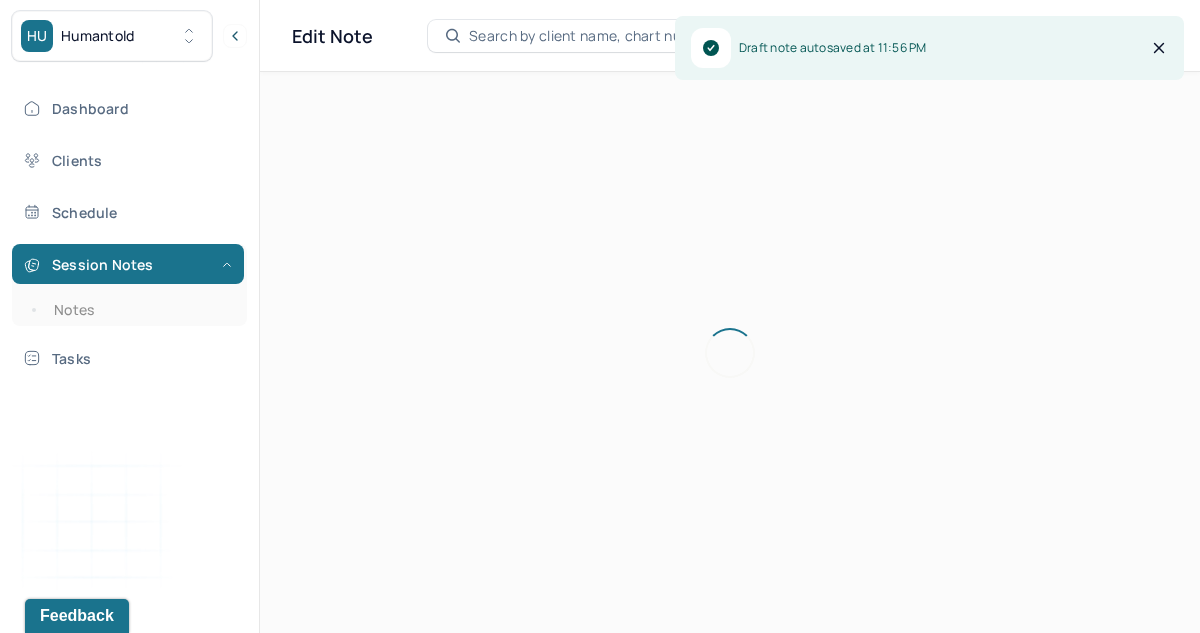 scroll, scrollTop: 0, scrollLeft: 0, axis: both 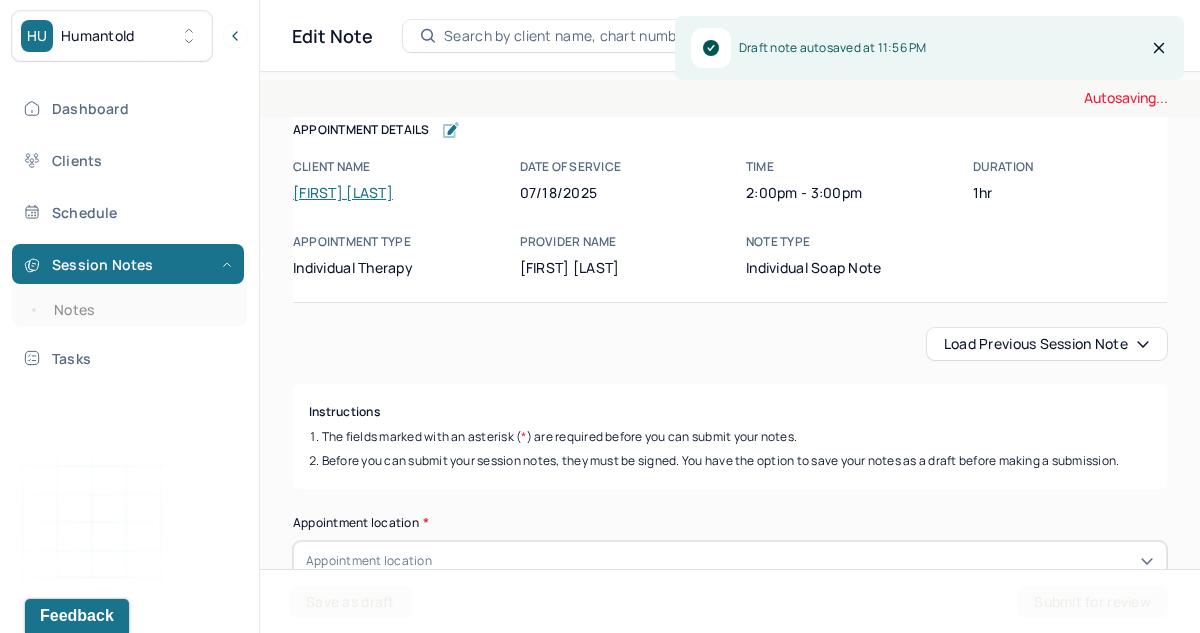 click on "Load previous session note" at bounding box center [1047, 344] 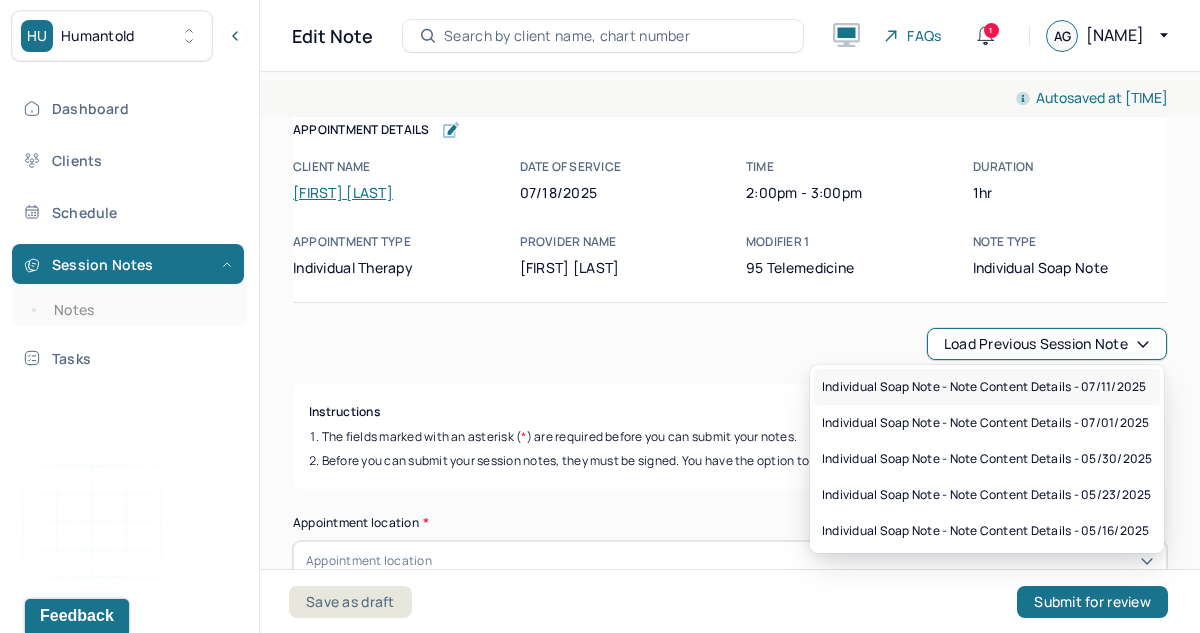 click on "Individual soap note   - Note content Details -   07/11/2025" at bounding box center [984, 387] 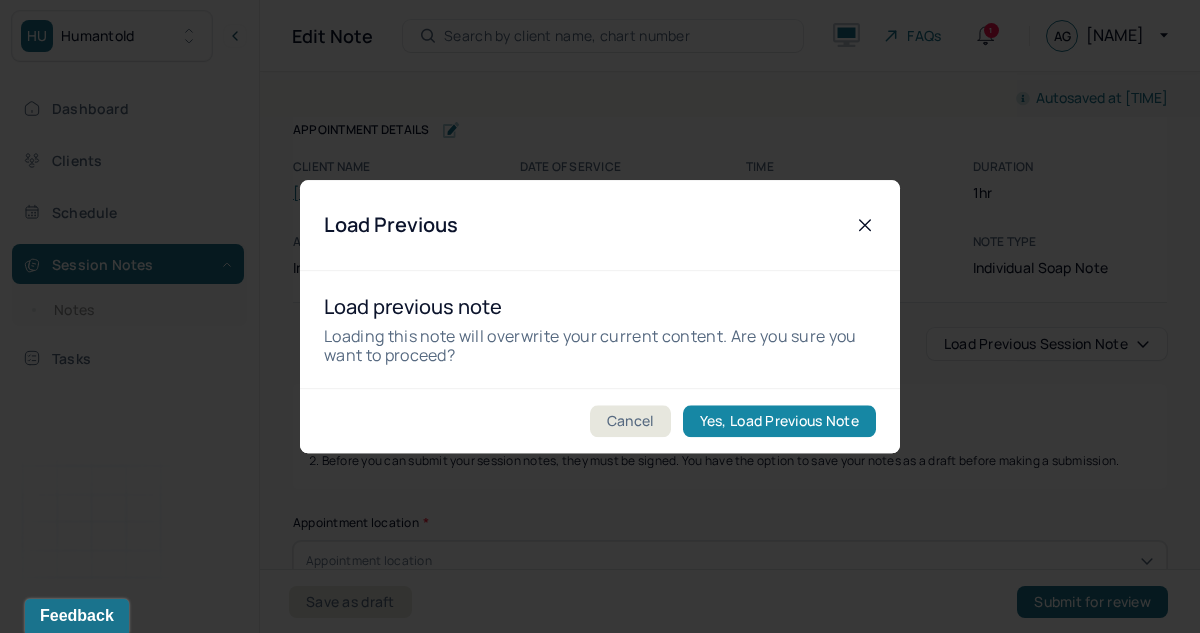 click on "Yes, Load Previous Note" at bounding box center (779, 421) 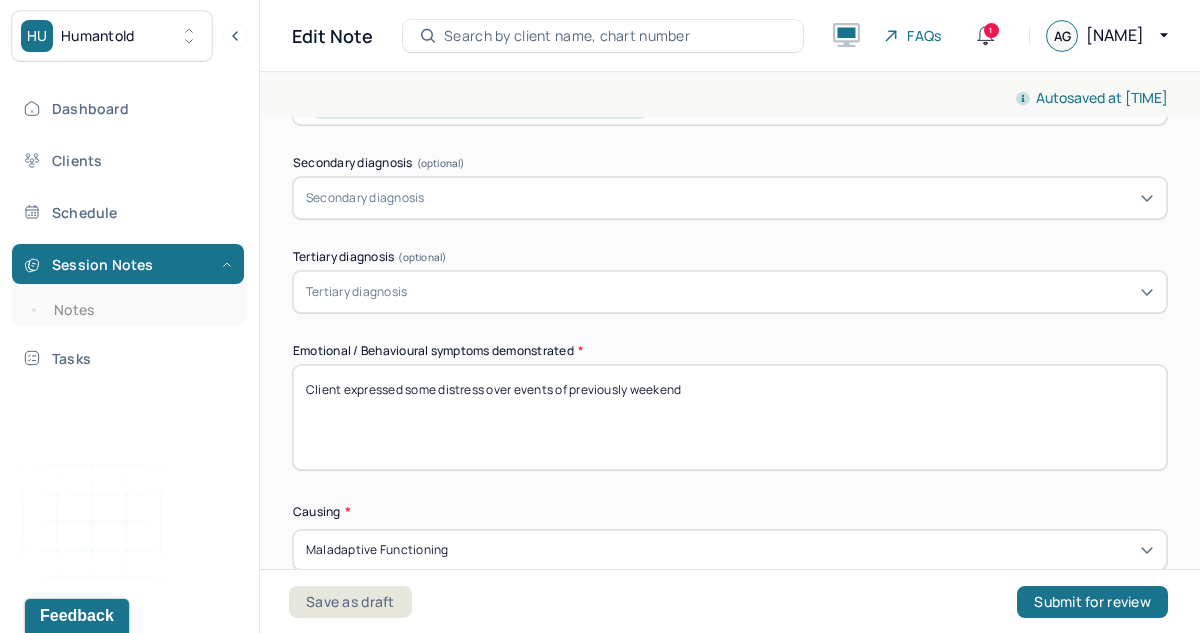 scroll, scrollTop: 816, scrollLeft: 0, axis: vertical 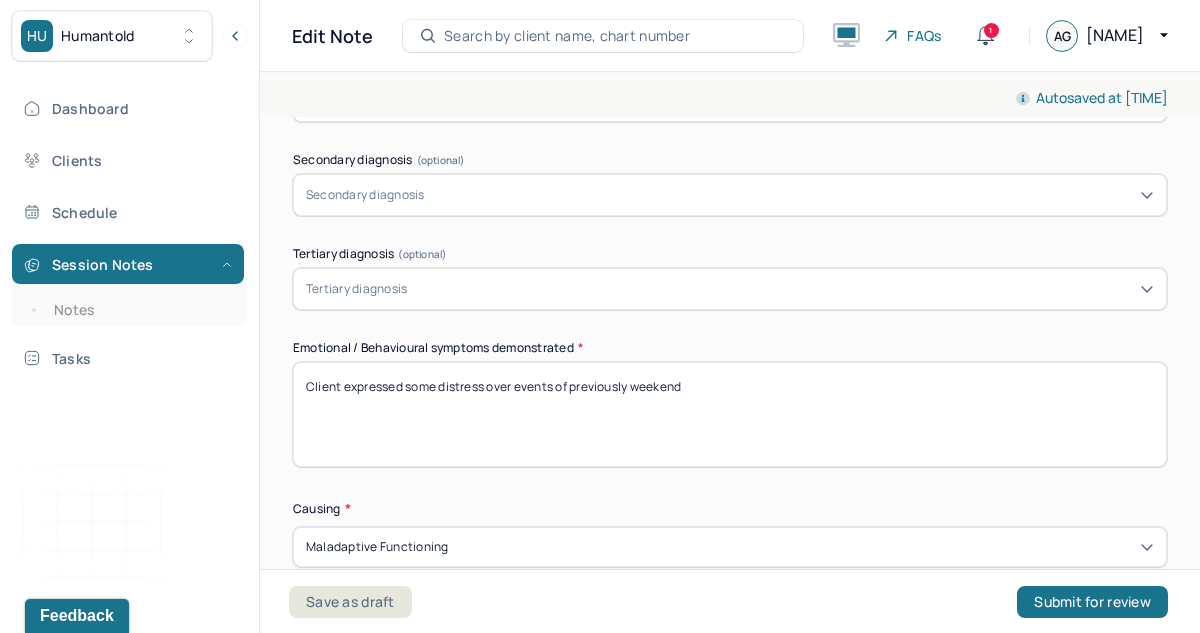 drag, startPoint x: 694, startPoint y: 382, endPoint x: 299, endPoint y: 380, distance: 395.00507 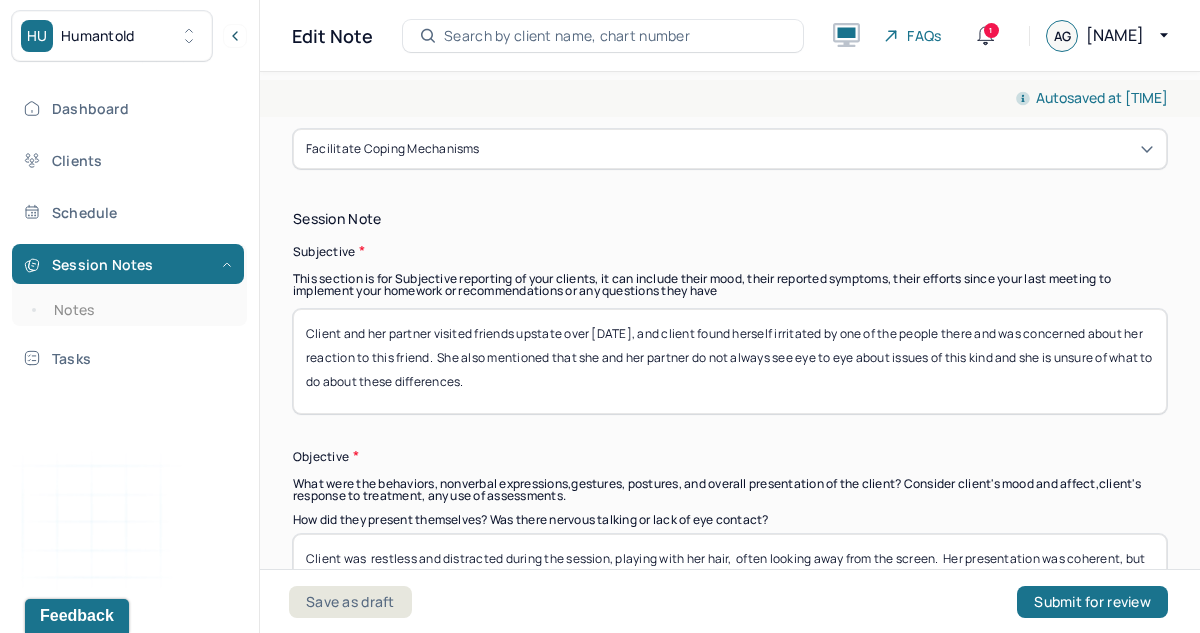 scroll, scrollTop: 1309, scrollLeft: 0, axis: vertical 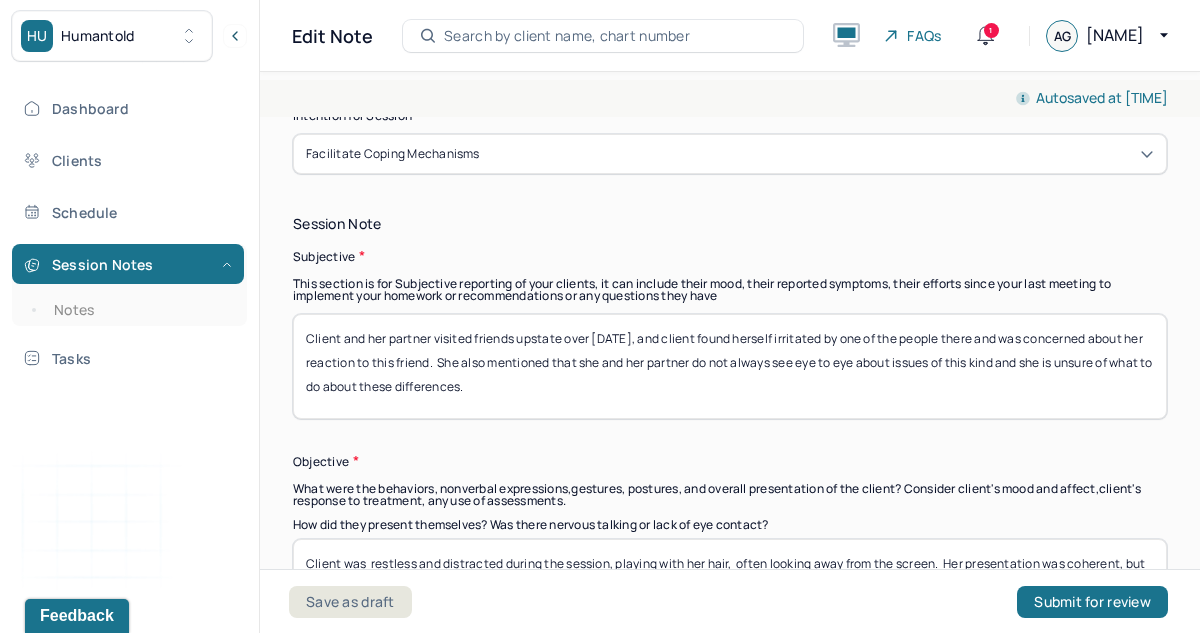 type on "Client was pensive and a little anxious" 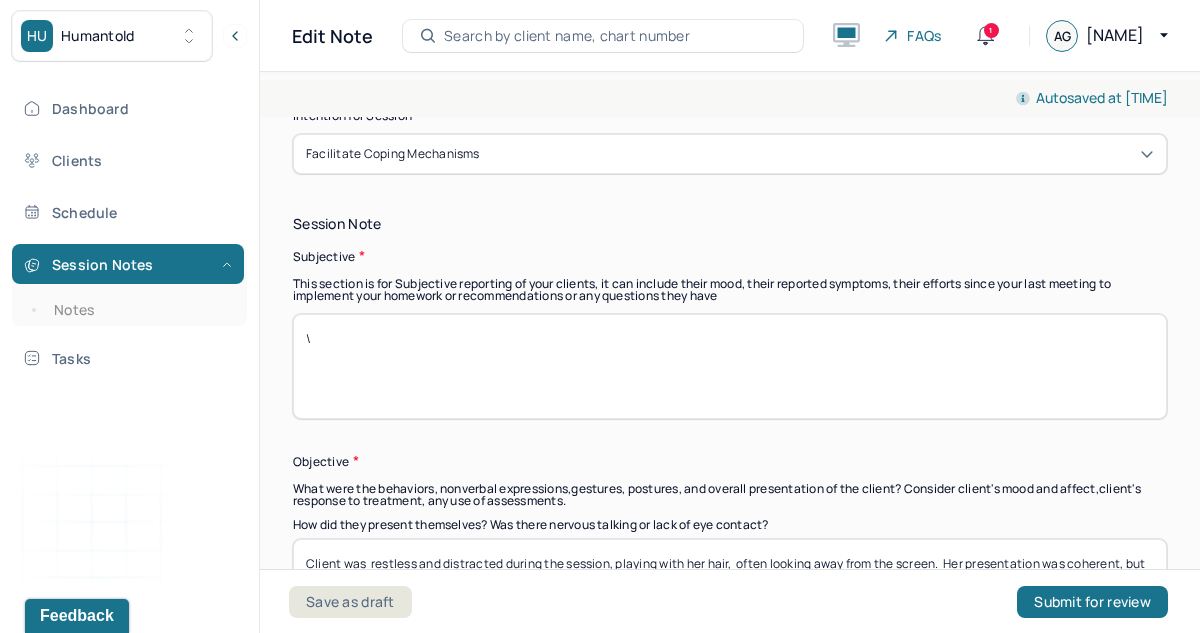 scroll, scrollTop: 15, scrollLeft: 0, axis: vertical 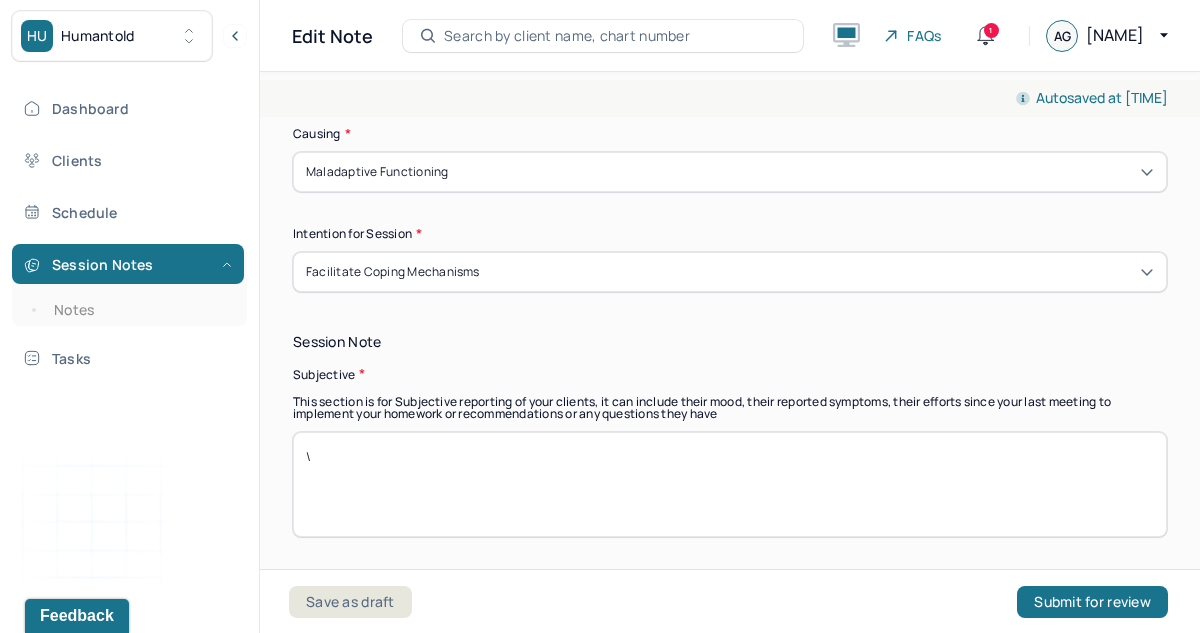 type on "\" 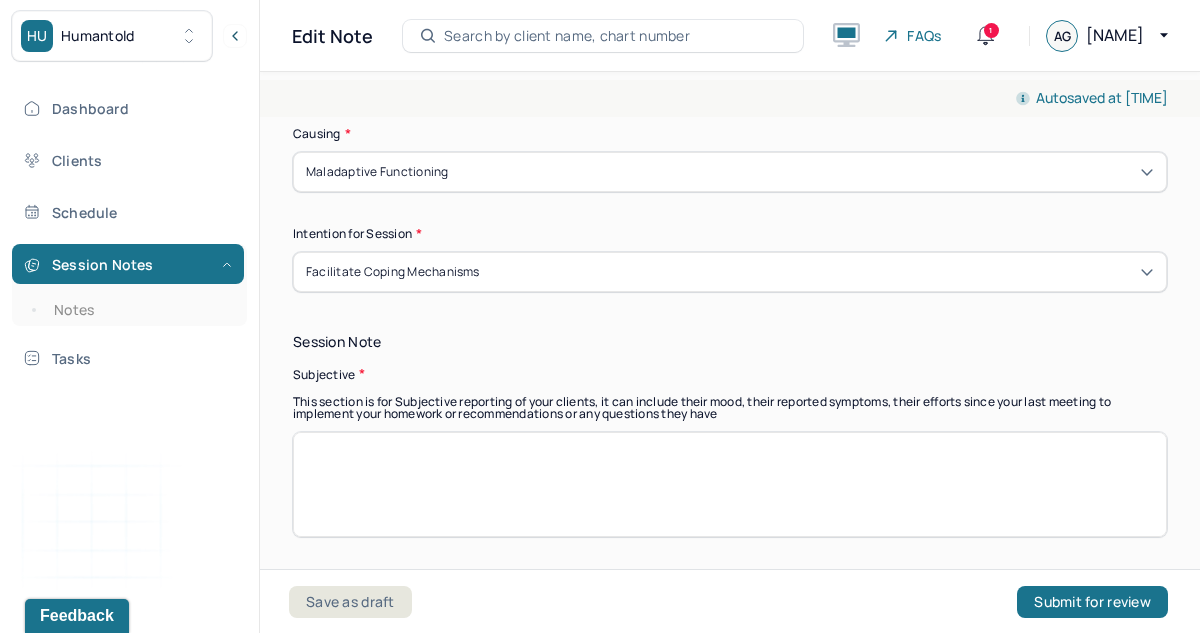 scroll, scrollTop: 12, scrollLeft: 0, axis: vertical 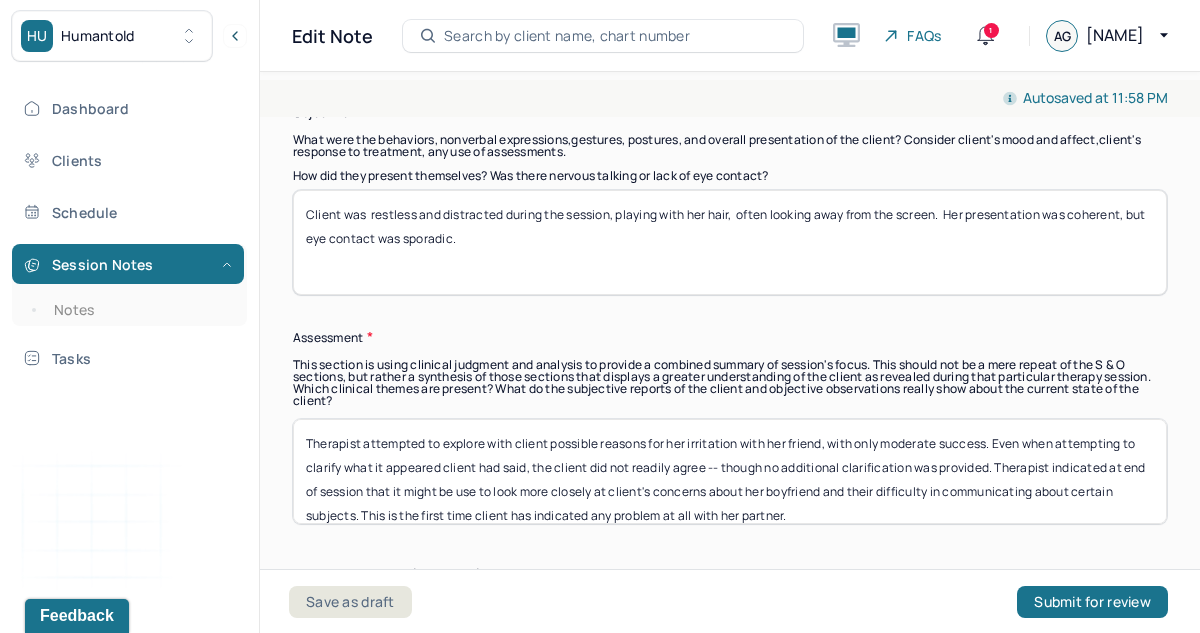 type on "Client spent the session talking about [NAME] and some of the differences between them.  [NAME] is slow to get annoyed and rarely complains, but she senses that the fact that she is not as neat as he is irritates him, and in some ways it disturbs her that he says nothing." 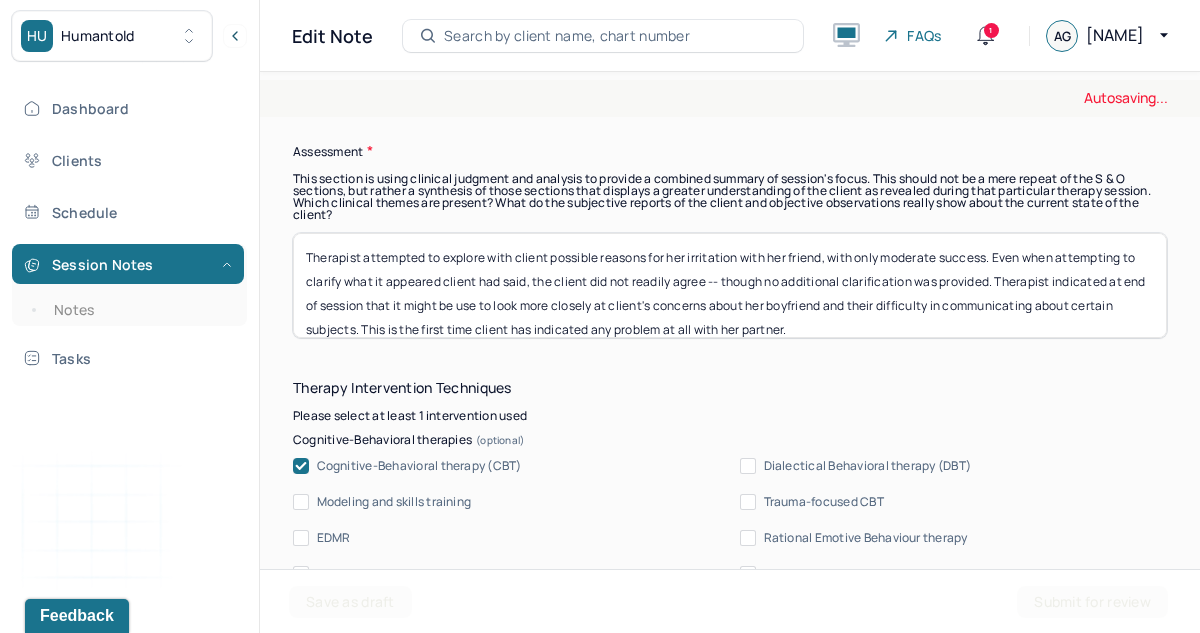 scroll, scrollTop: 1876, scrollLeft: 0, axis: vertical 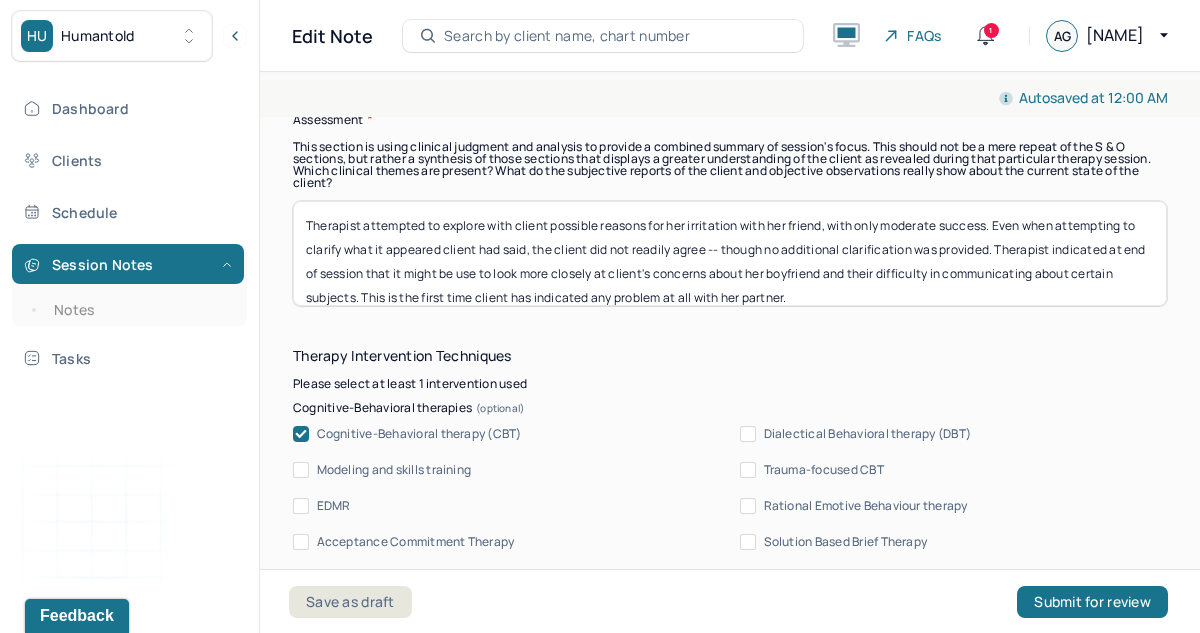 type on "Client paused between words and sentences longer than usual, as if she wasn't sure if she should mention something or felt defensive in advance.  She was hesitant to say anything critical of her partner, and tended to look away from therapist rather than maintain eye contact." 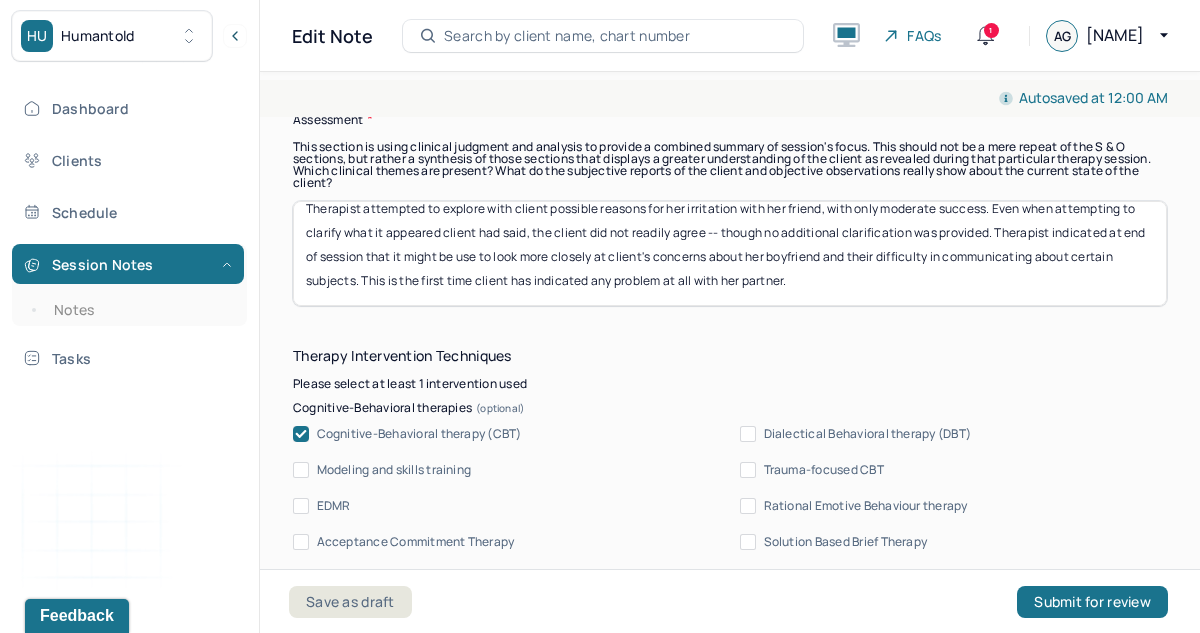 scroll, scrollTop: 208, scrollLeft: 0, axis: vertical 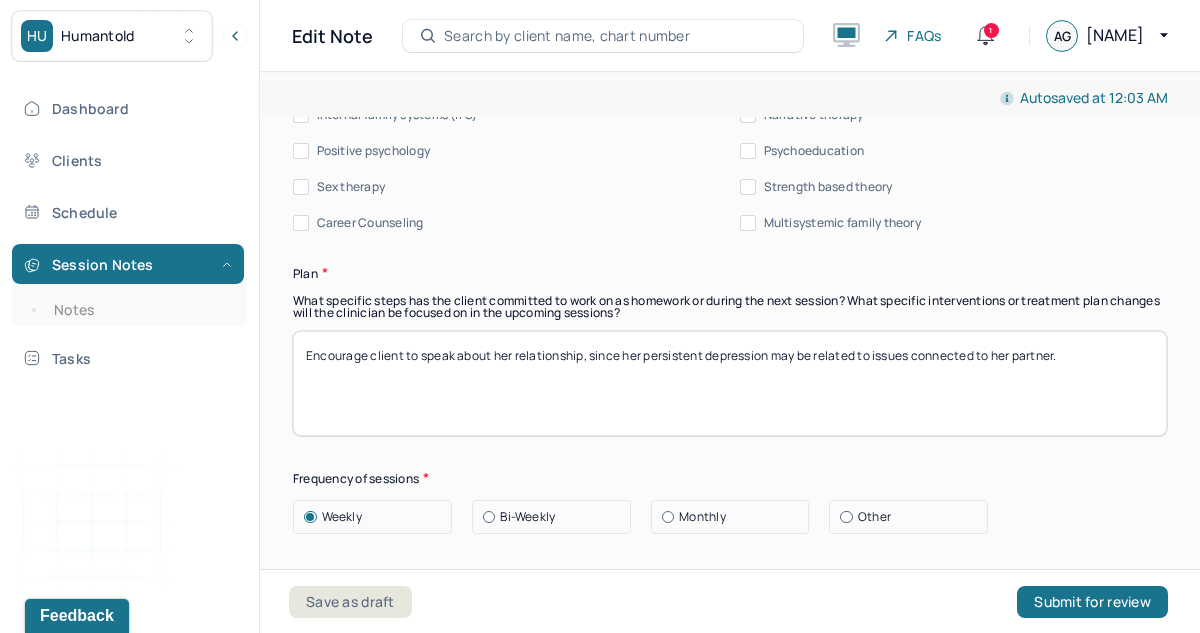 type on "Therapist suggested that [NAME] was very tolerant and not as outspoken as client, and that this might be a difference she had some difficulty with. Although client admitted the difference was real, she was hesitant to accept that it caused any problems, Some of the differences she mentioned she seemed unsure of how to evaluate, and therapist suggested she might ask him from time to time if something bothered him, and maybe even why he didn't say something. The overall suggestion was that communication about things that caused questions in client's mind might be more useful than simply wondering why her partner did not say something." 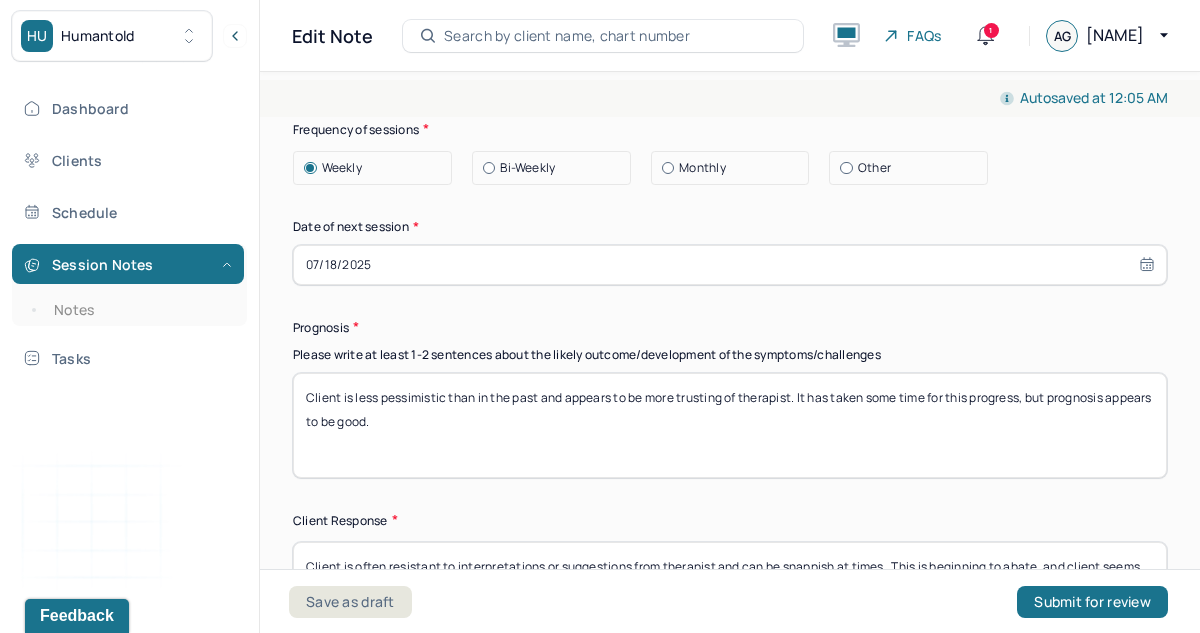 scroll, scrollTop: 2985, scrollLeft: 0, axis: vertical 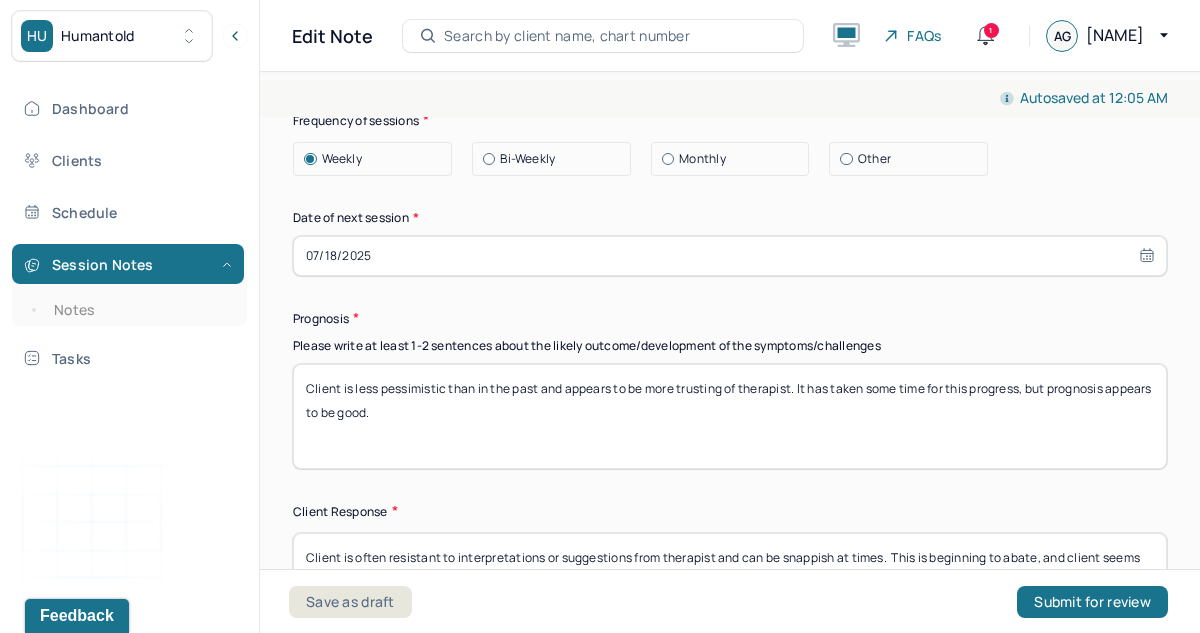 type on "Client has been reluctant to talk about her relationship until now, and therapist will encourage her to speak about it more openly to get a better sense of how it affects client and her moods." 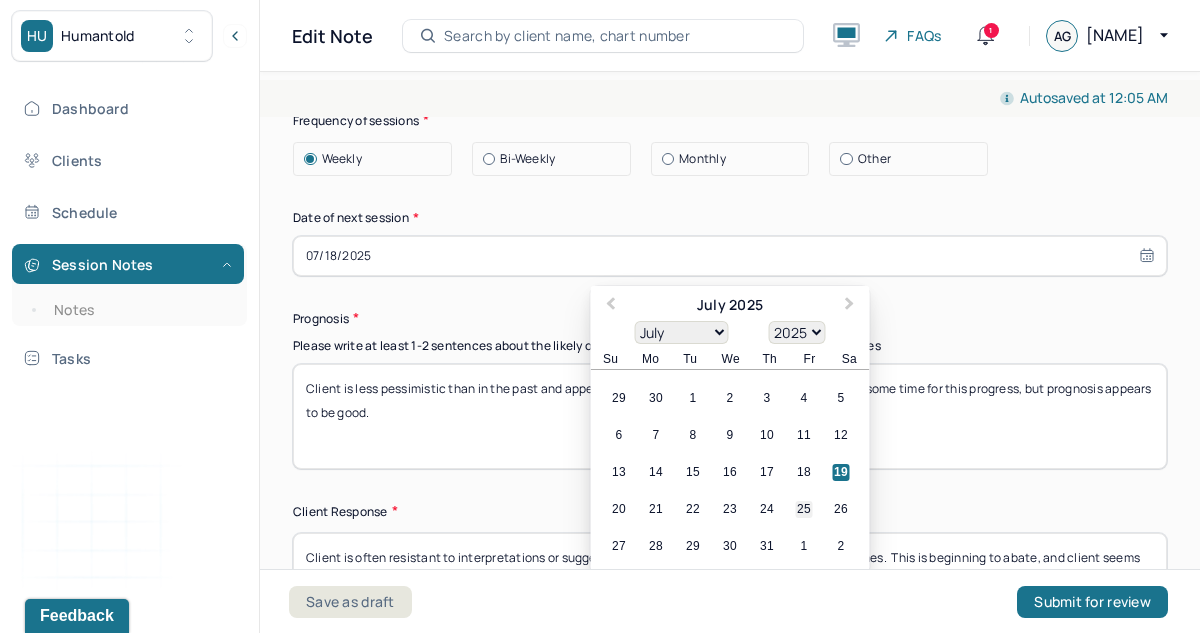 click on "25" at bounding box center [804, 509] 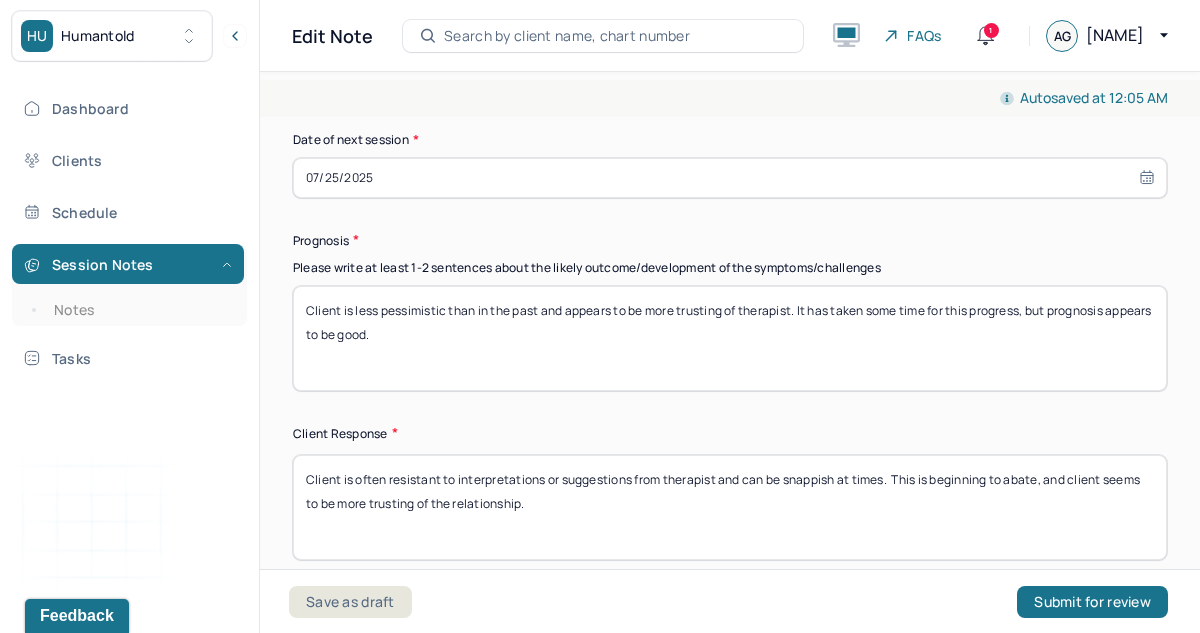 scroll, scrollTop: 3069, scrollLeft: 0, axis: vertical 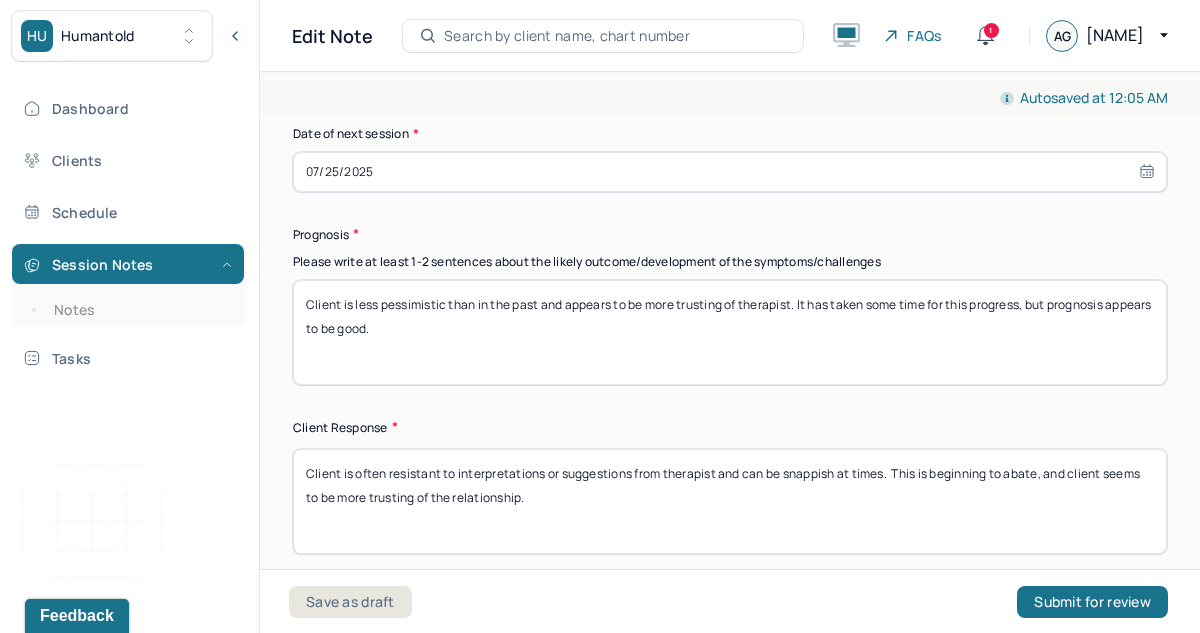drag, startPoint x: 303, startPoint y: 298, endPoint x: 410, endPoint y: 342, distance: 115.69356 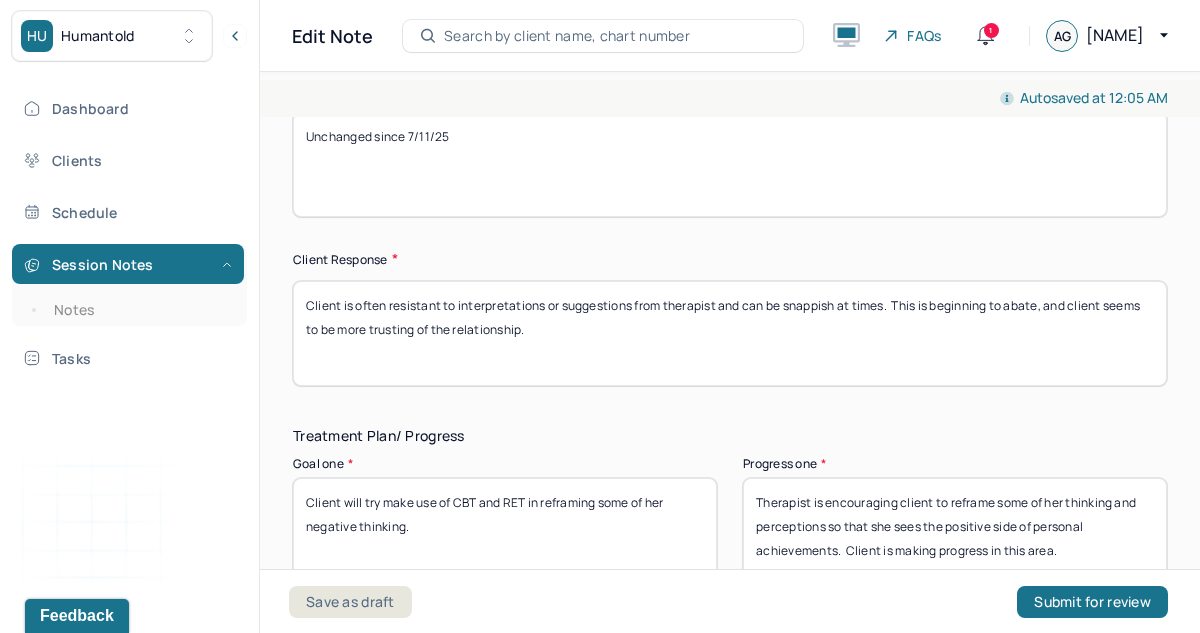 scroll, scrollTop: 3287, scrollLeft: 0, axis: vertical 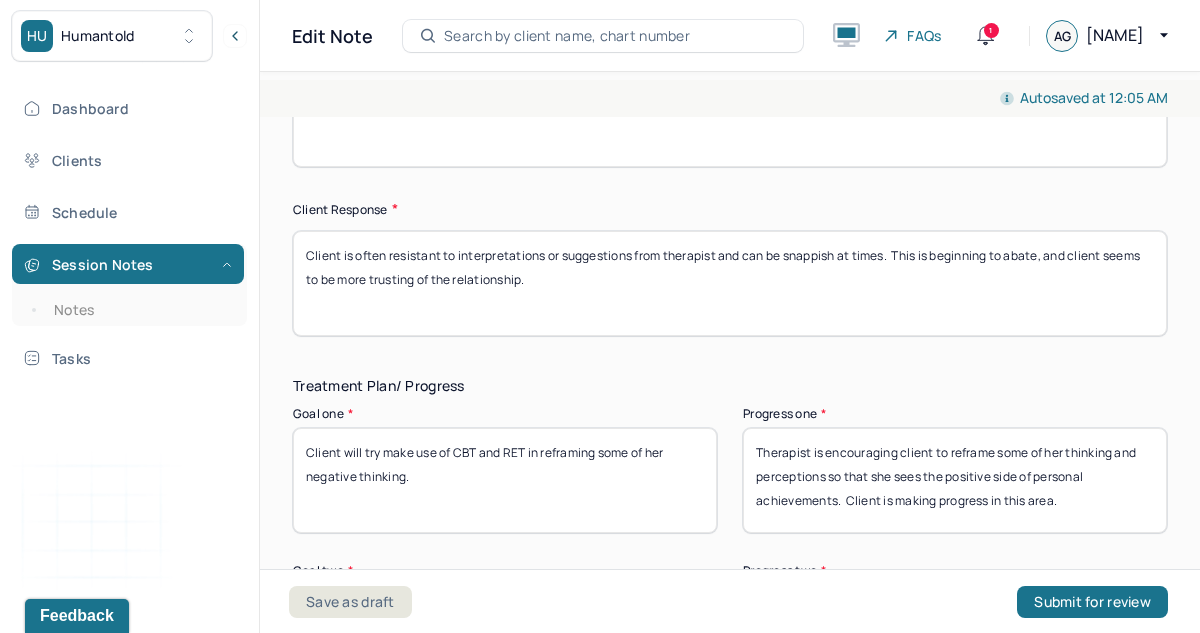 type on "Unchanged since 7/11/25" 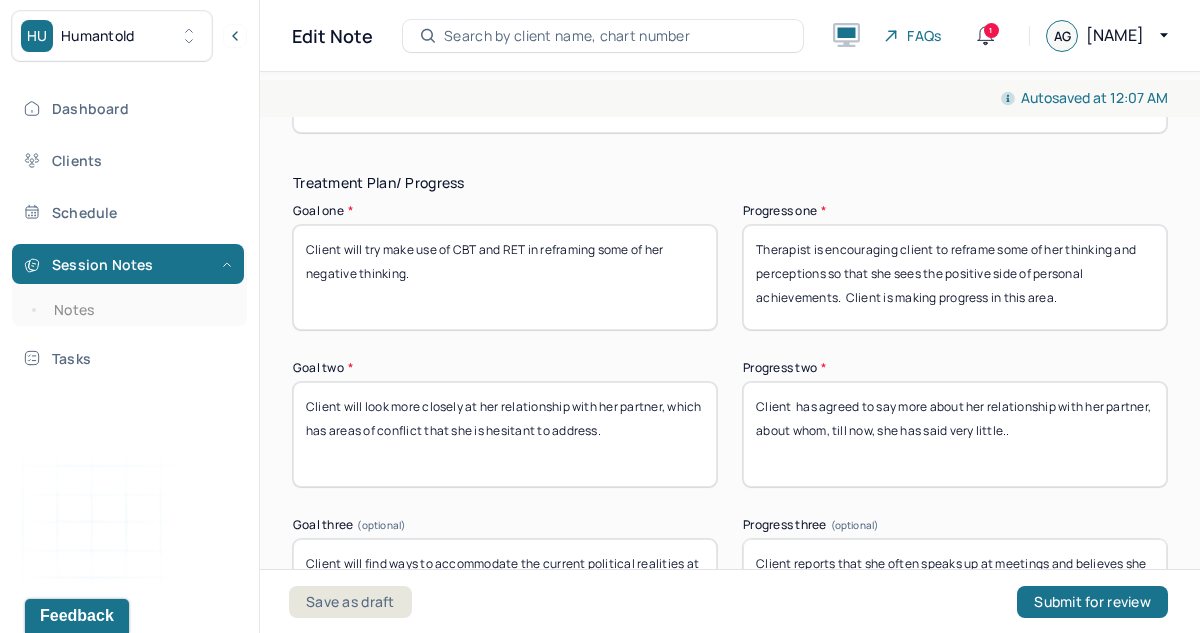 scroll, scrollTop: 3499, scrollLeft: 0, axis: vertical 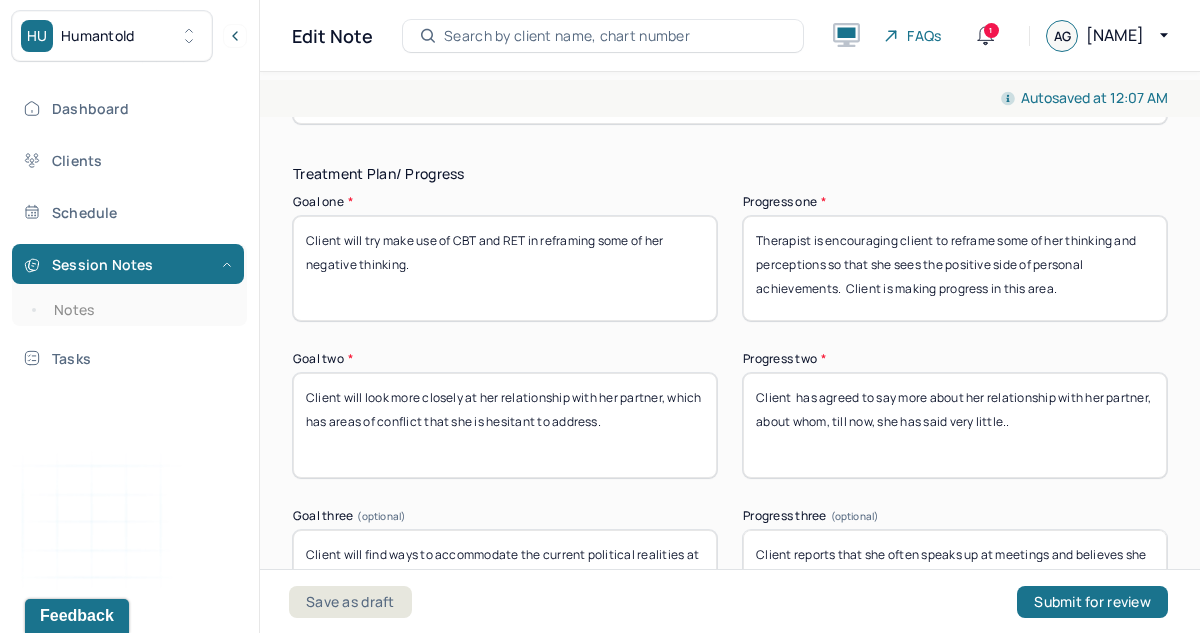 type on "Client appears to be more comfortable with therapist and more willing to open up, but she continues to need encouragement to speak about her relationship with her partner." 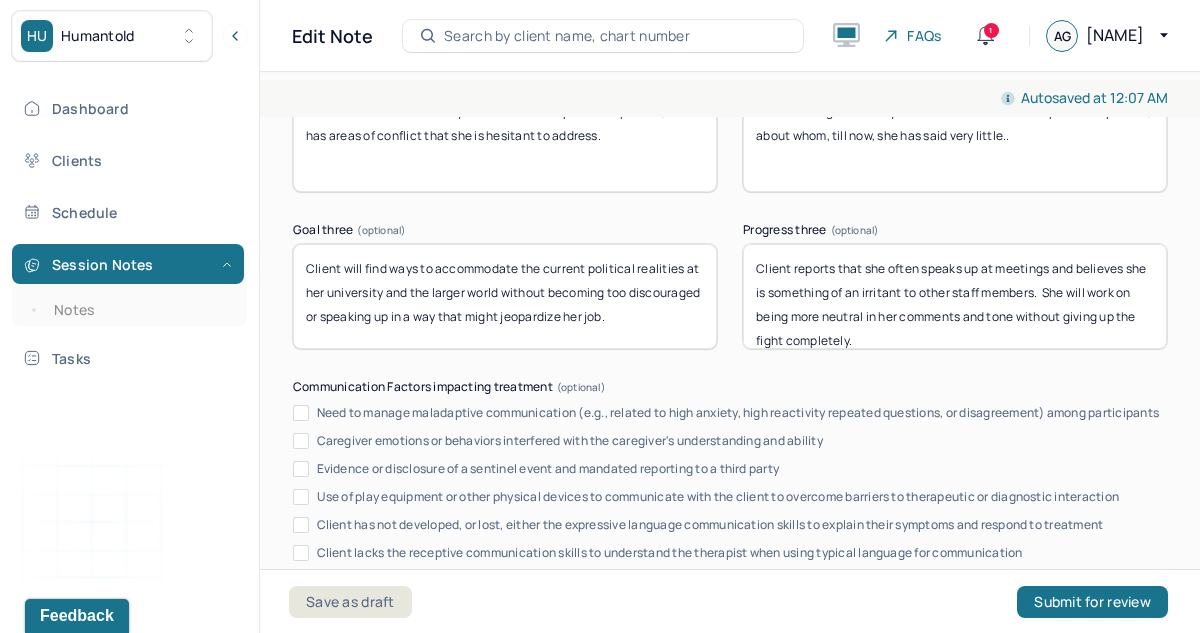 scroll, scrollTop: 3817, scrollLeft: 0, axis: vertical 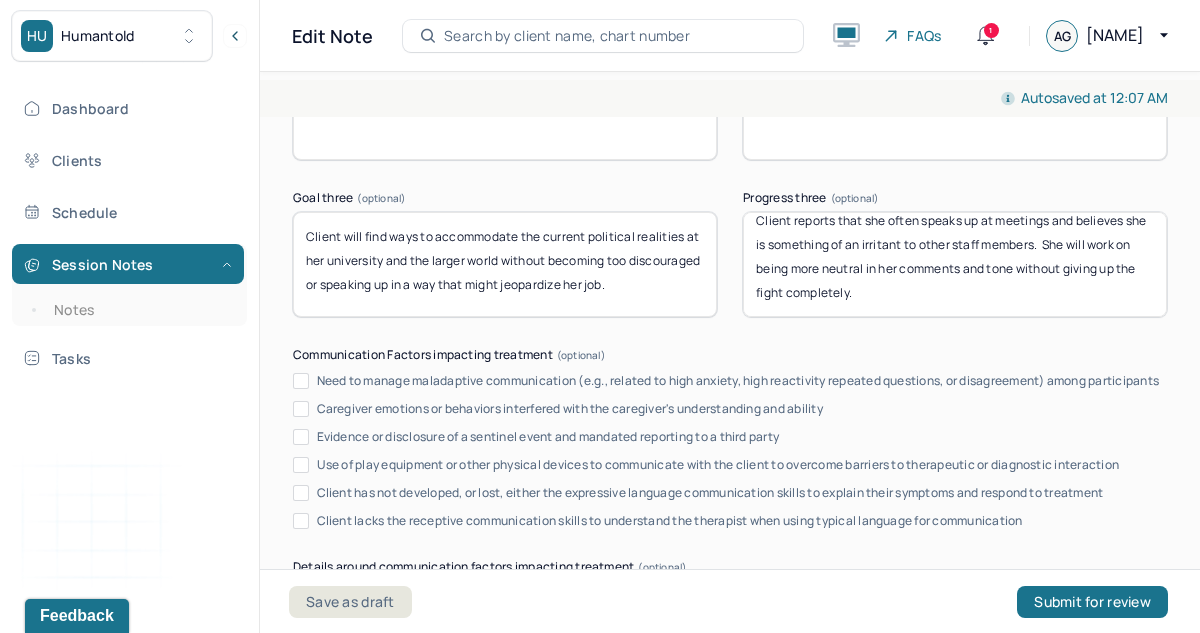 drag, startPoint x: 304, startPoint y: 227, endPoint x: 507, endPoint y: 287, distance: 211.68137 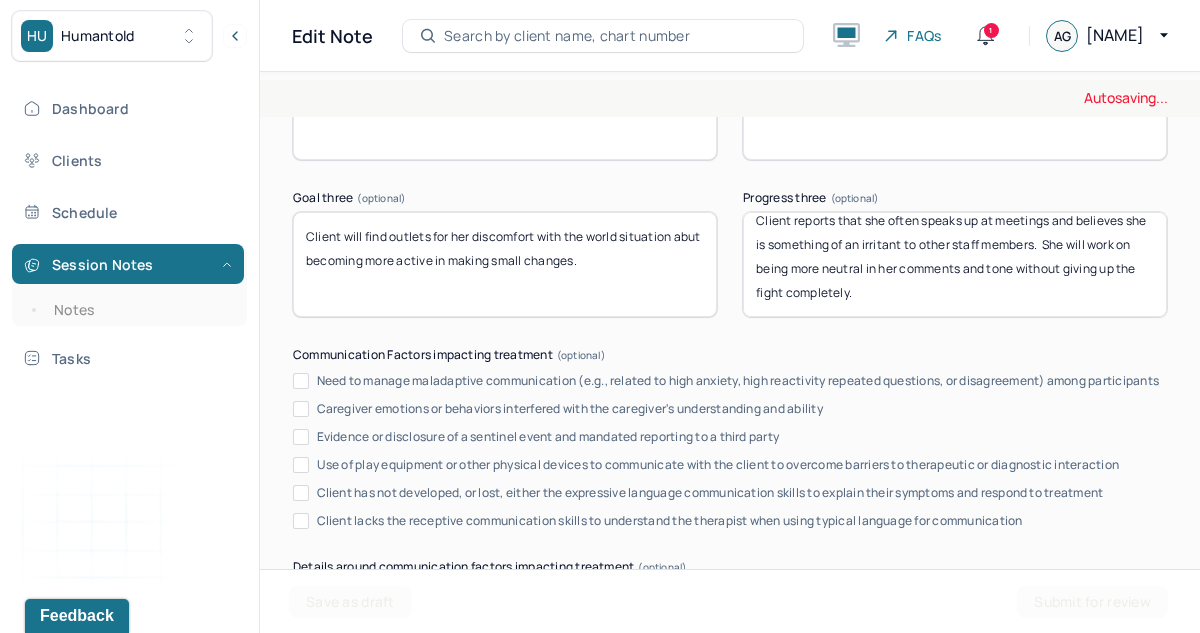 type on "Client will find outlets for her discomfort with the world situation abut becoming more active in making small changes." 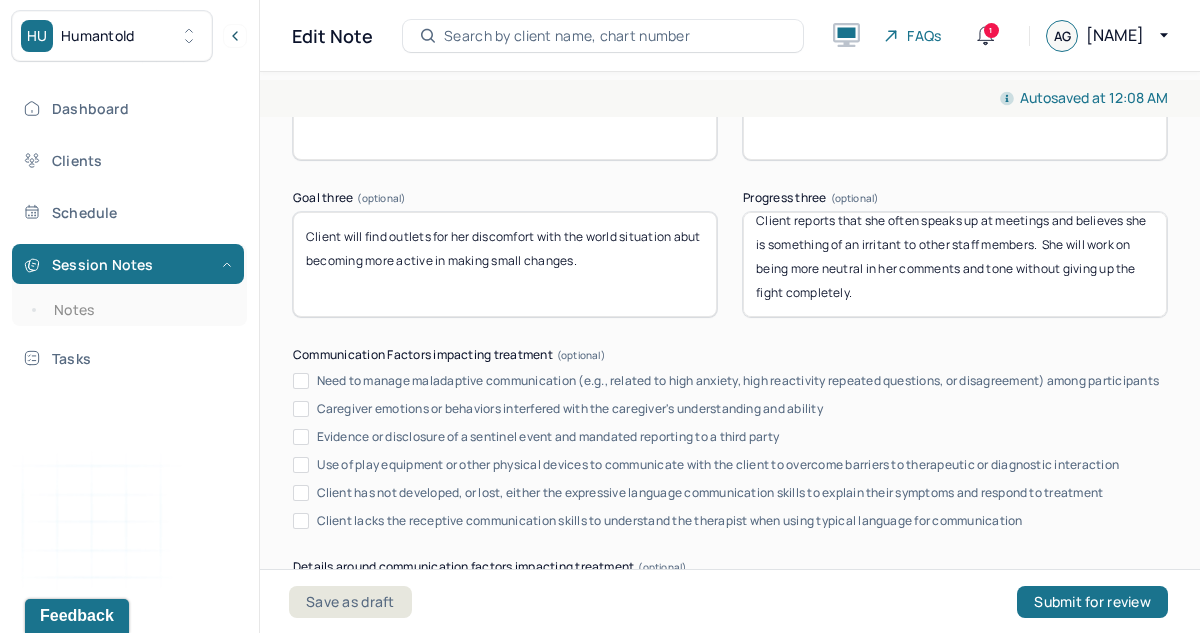 drag, startPoint x: 756, startPoint y: 216, endPoint x: 763, endPoint y: 299, distance: 83.294655 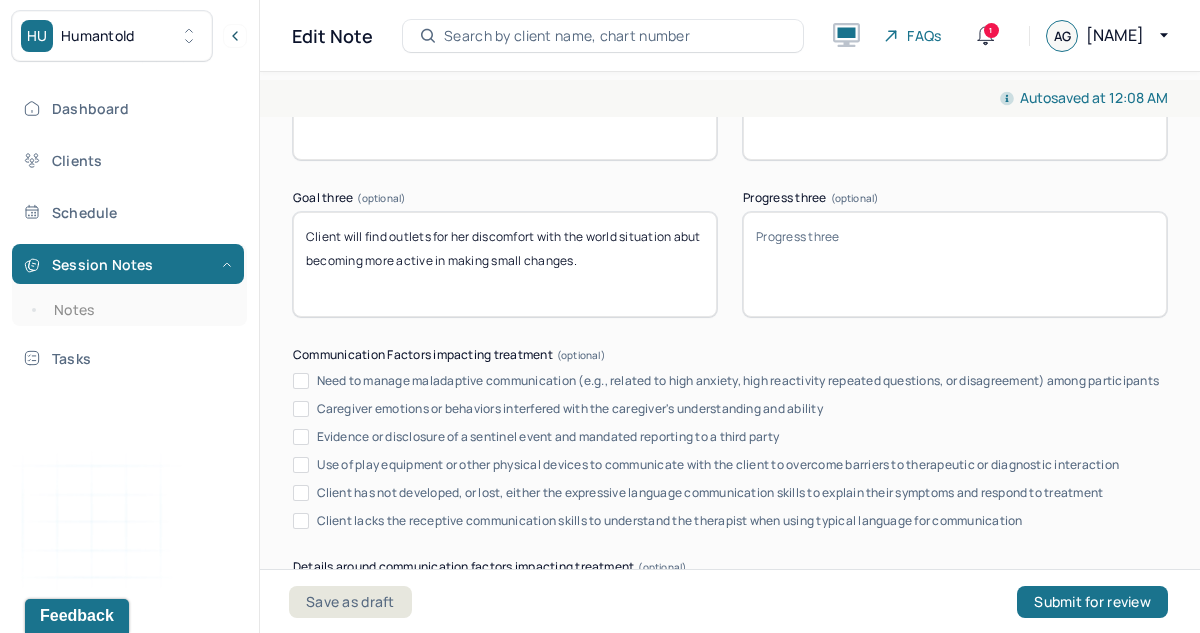 scroll, scrollTop: 0, scrollLeft: 0, axis: both 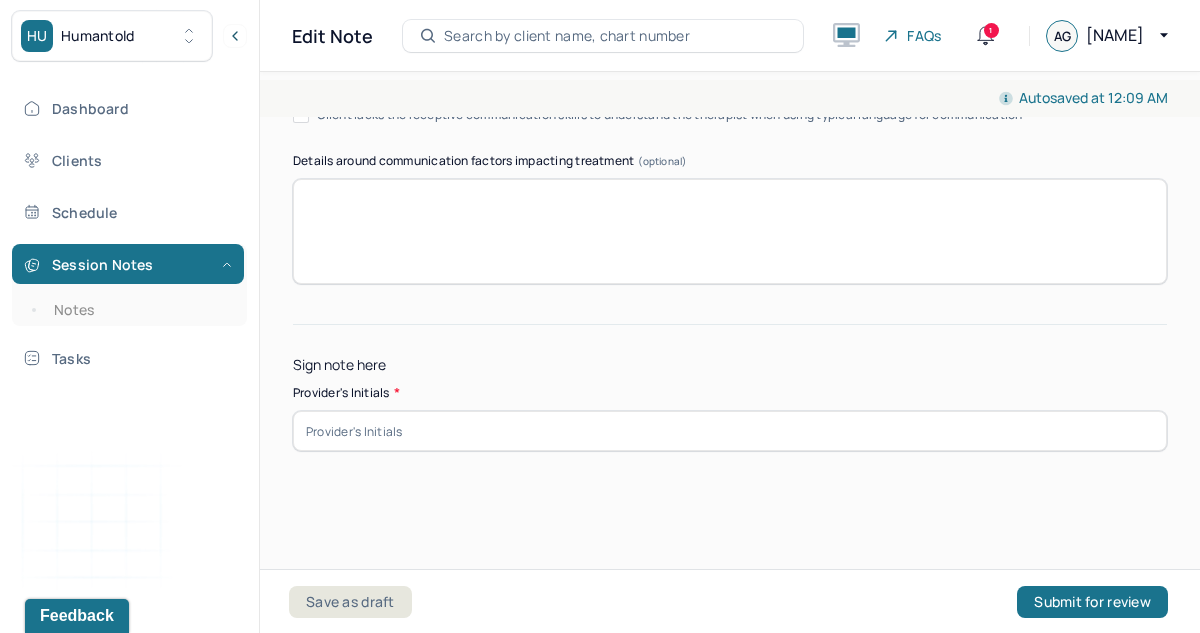 type on "Client spends too much time watching or reading news that upsets her.  She will try to find ways to take action against some of these situations so she feels less helpless." 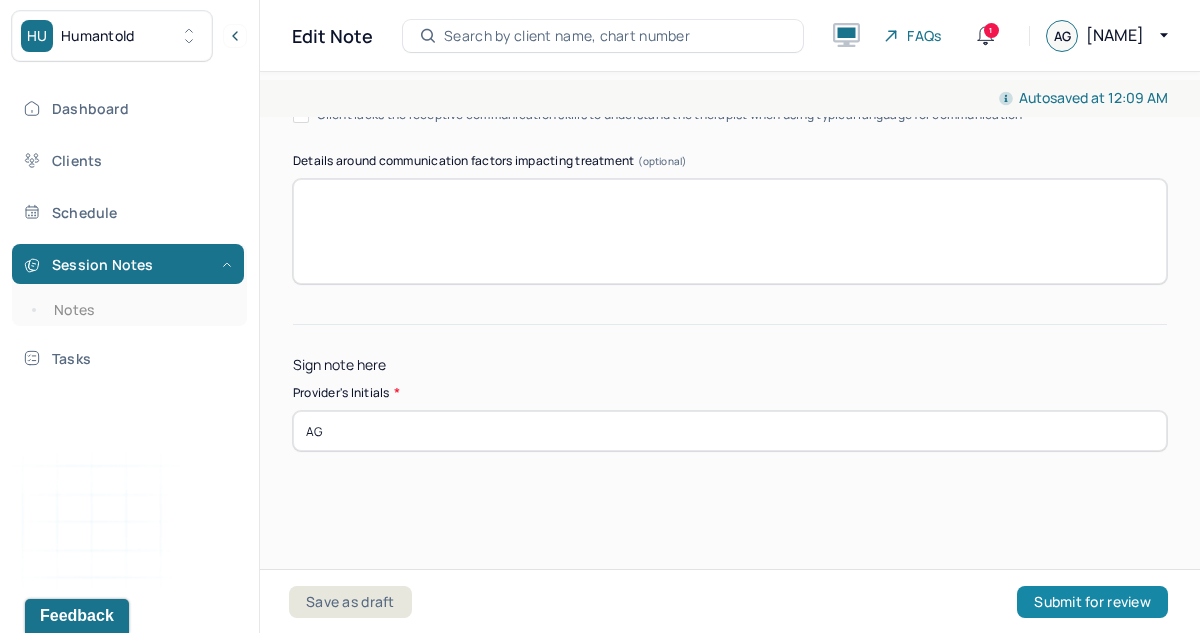 type on "AG" 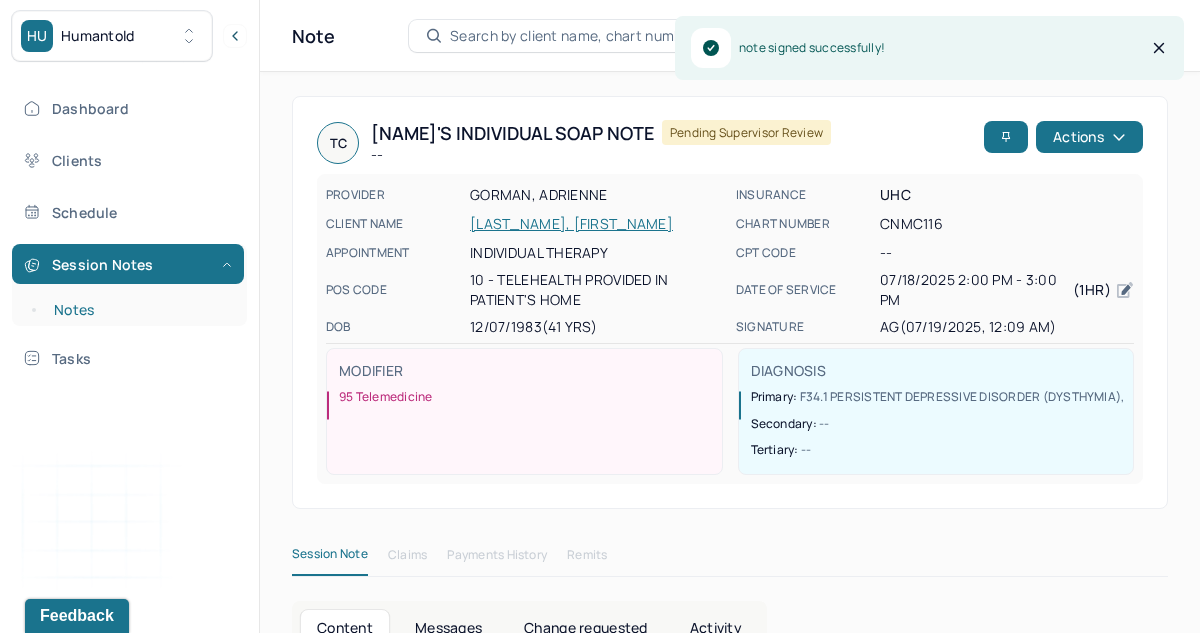click on "Notes" at bounding box center (139, 310) 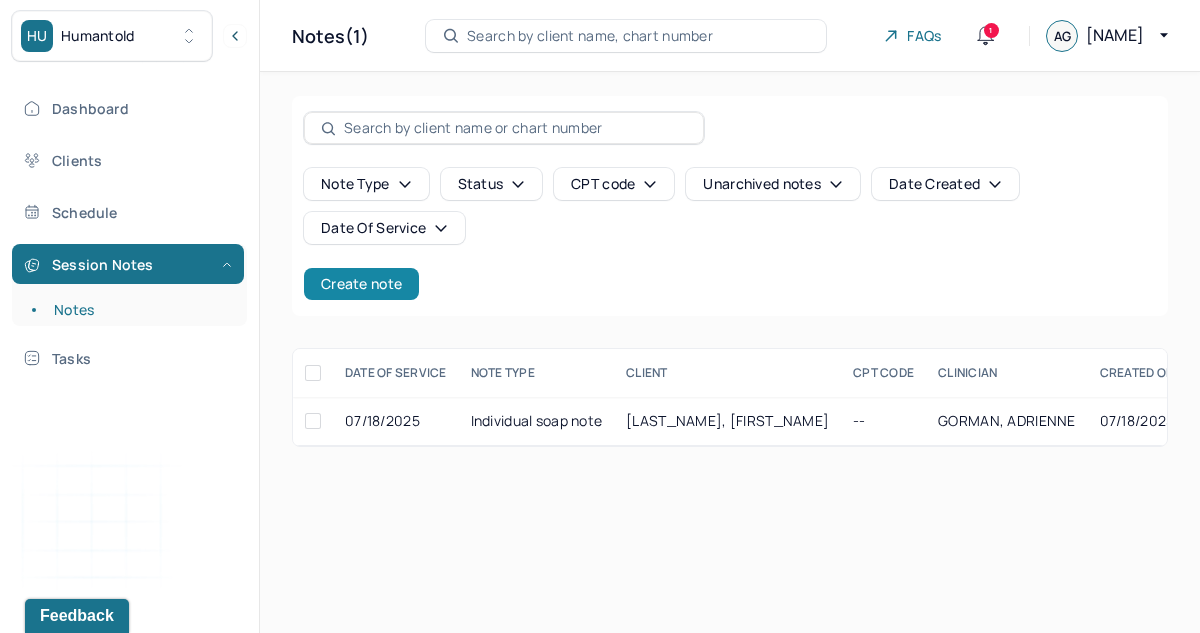 click on "Create note" at bounding box center (361, 284) 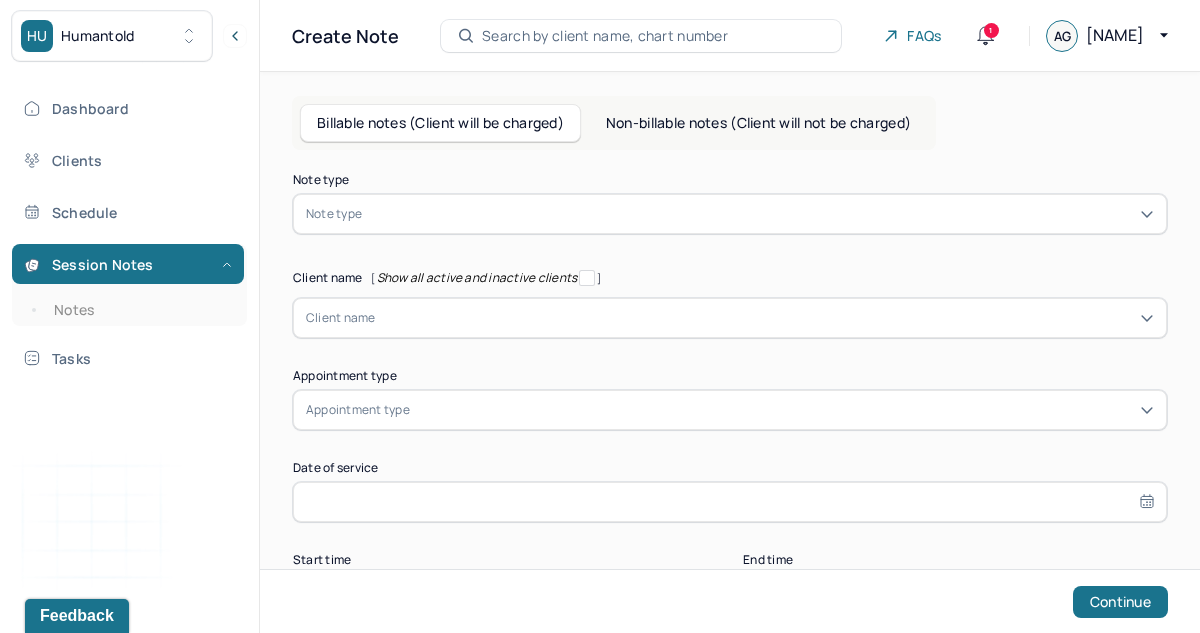 click at bounding box center (760, 214) 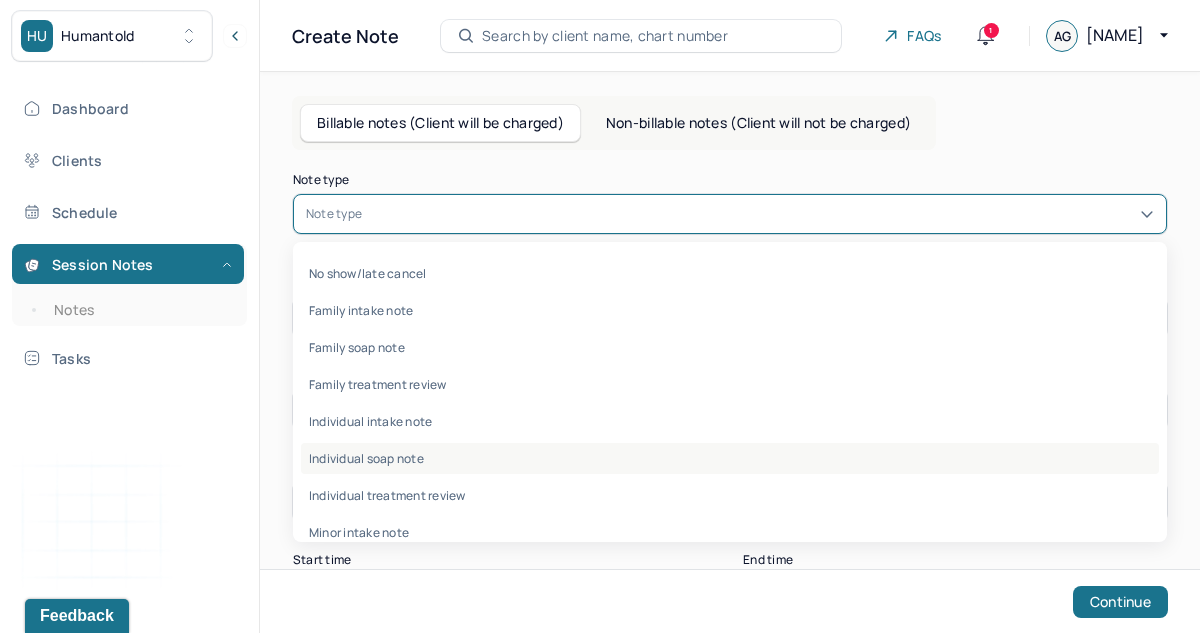 click on "Individual soap note" at bounding box center (730, 458) 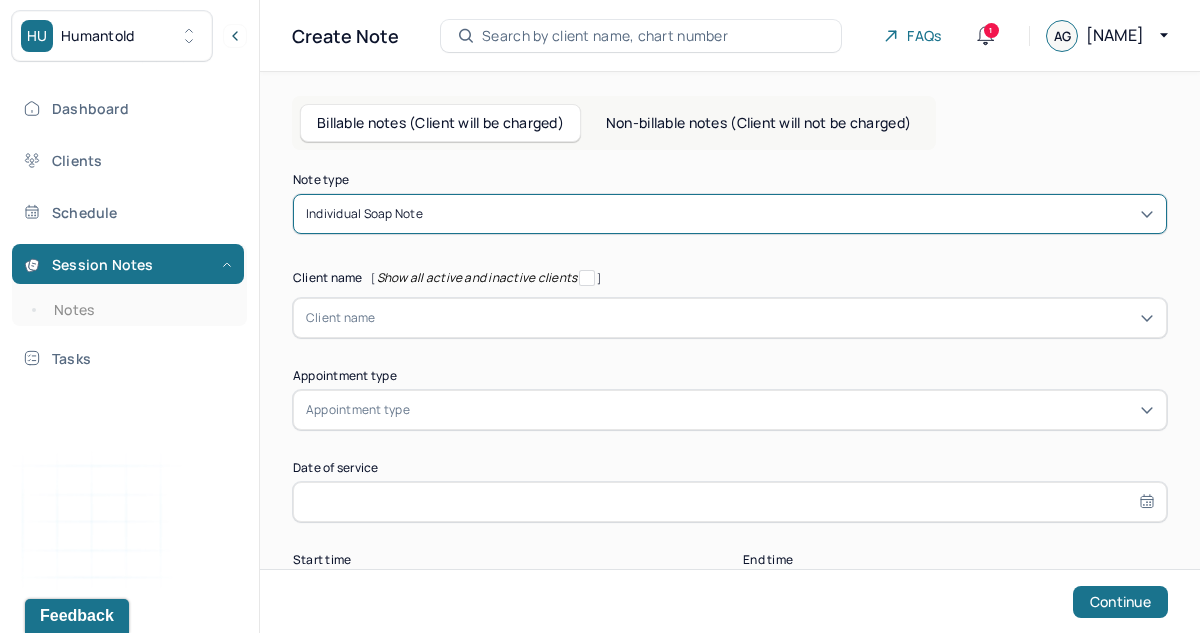 click at bounding box center (765, 318) 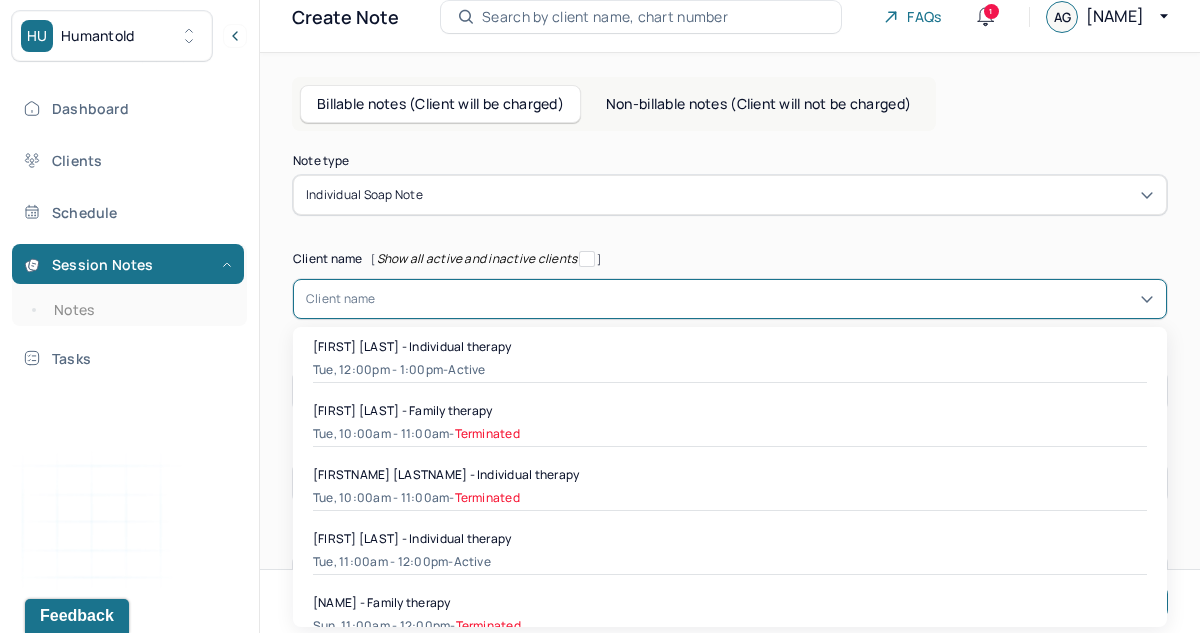 scroll, scrollTop: 22, scrollLeft: 0, axis: vertical 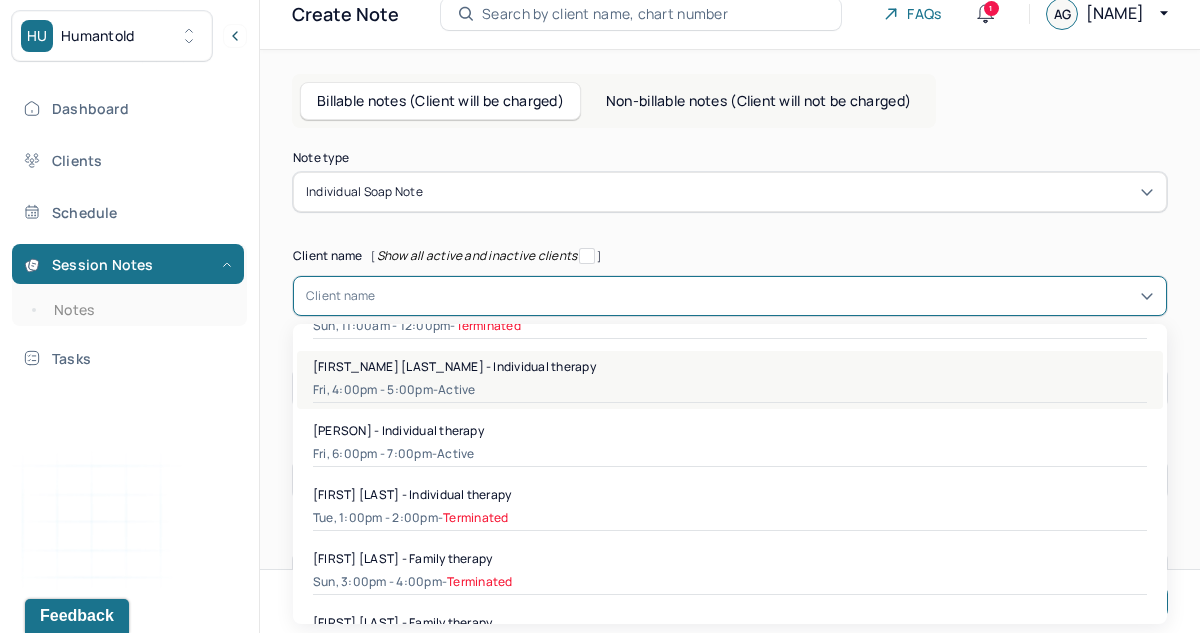 click on "[FIRST_NAME] [LAST_NAME] - Individual therapy" at bounding box center [454, 366] 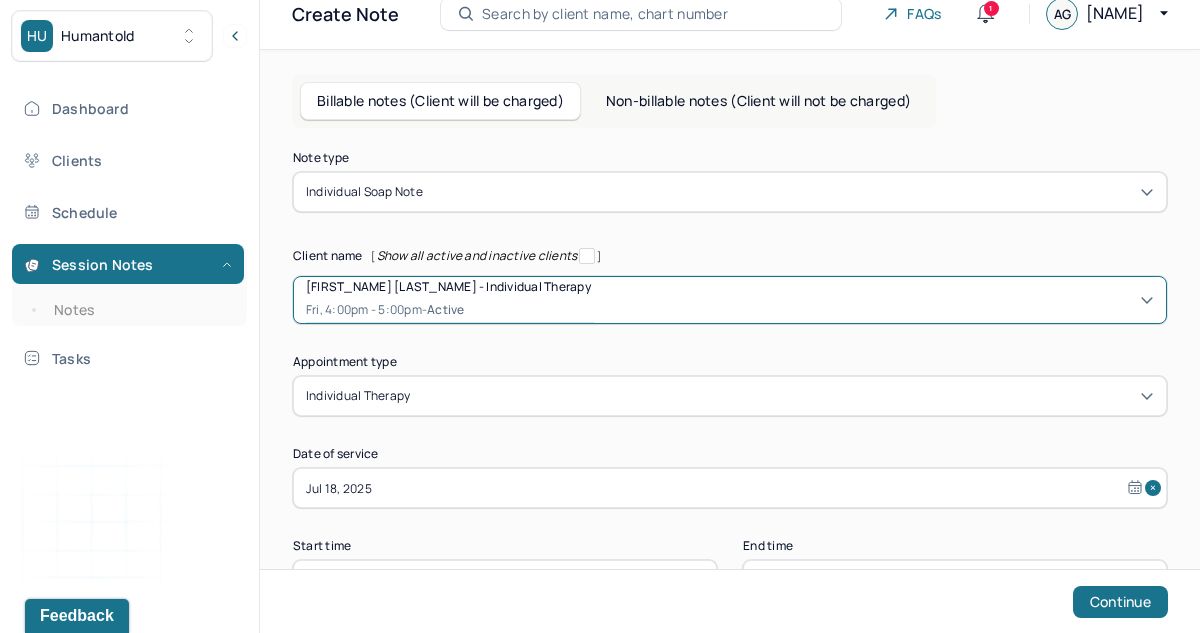 scroll, scrollTop: 94, scrollLeft: 0, axis: vertical 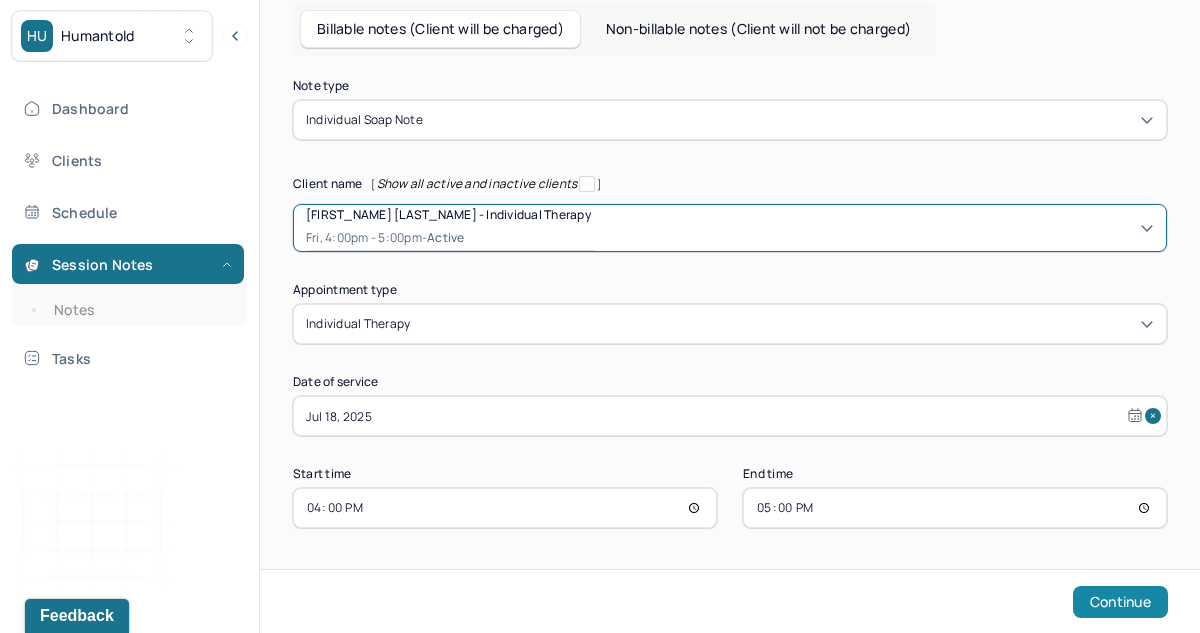 click on "Continue" at bounding box center [1120, 602] 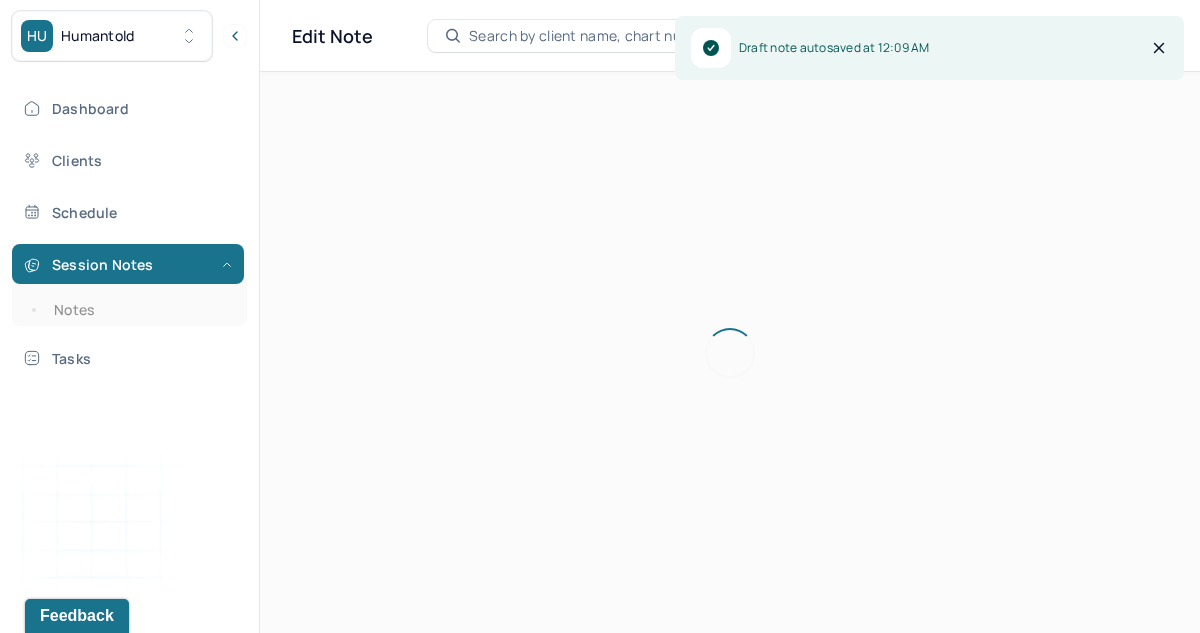 scroll, scrollTop: 0, scrollLeft: 0, axis: both 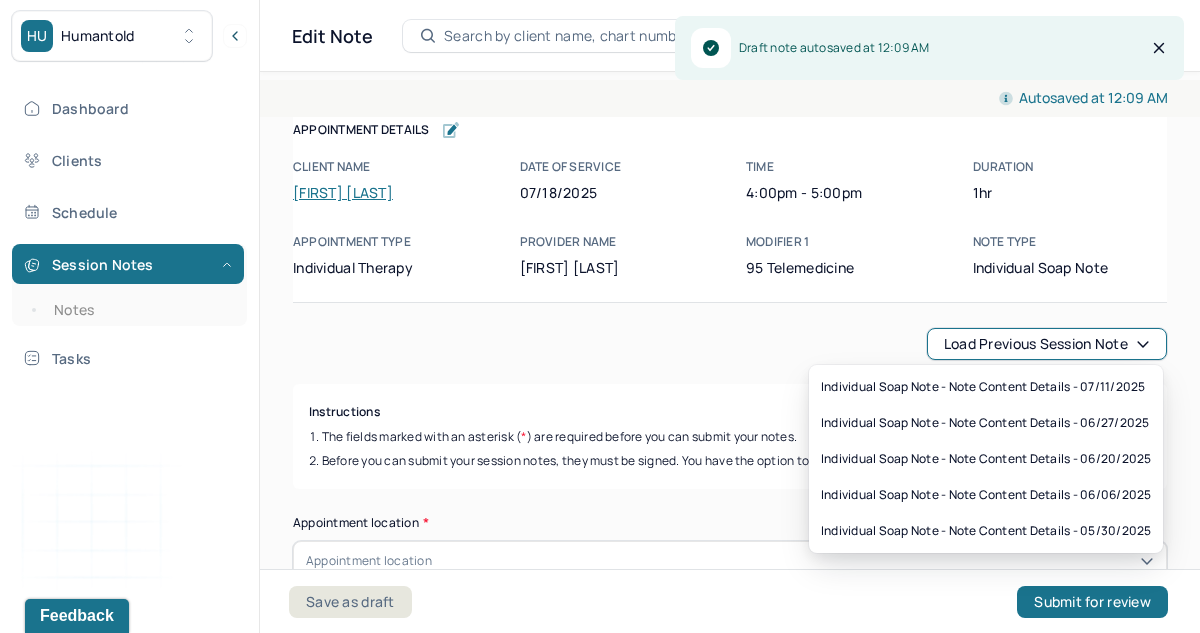 click on "Load previous session note" at bounding box center [1047, 344] 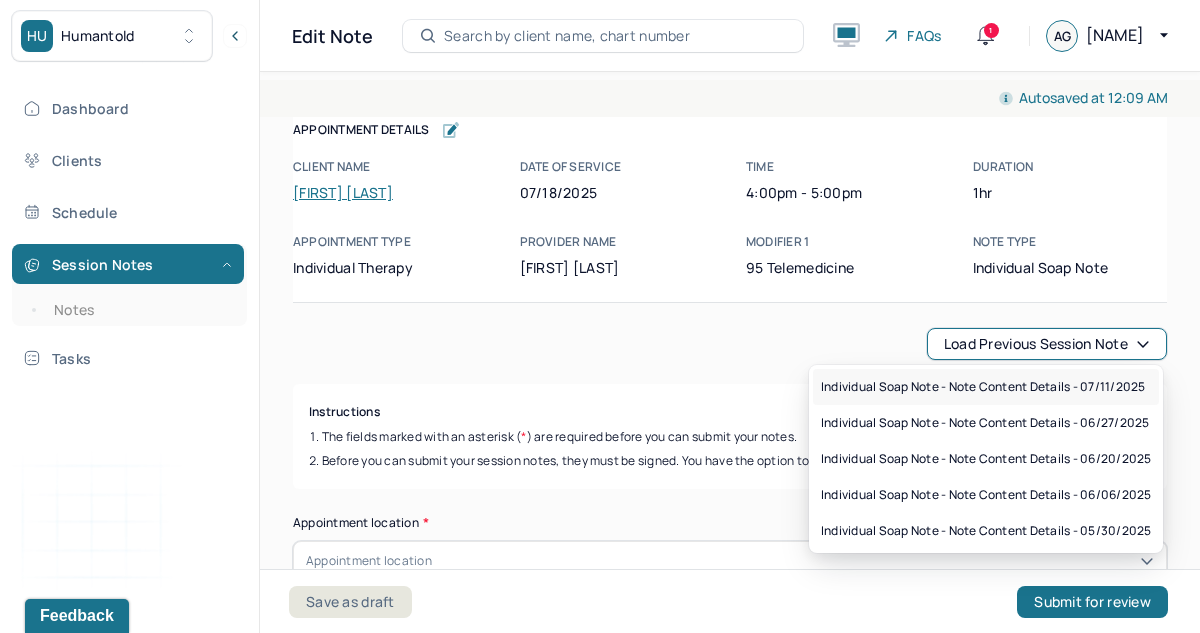 click on "Individual soap note   - Note content Details -   07/11/2025" at bounding box center [983, 387] 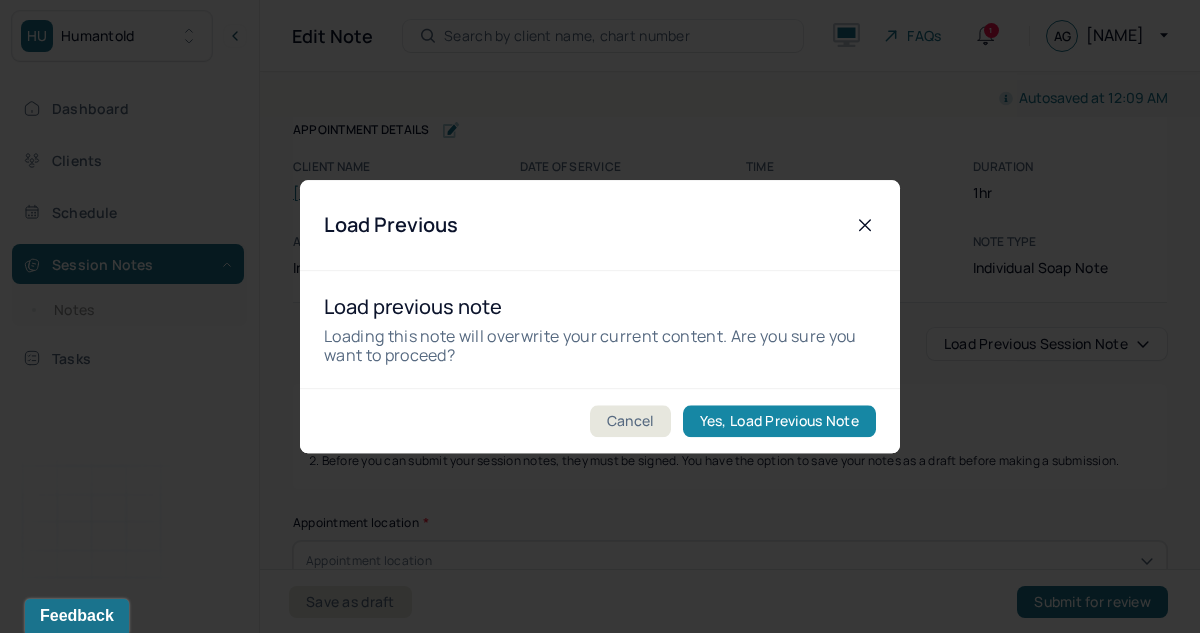 click on "Yes, Load Previous Note" at bounding box center (779, 421) 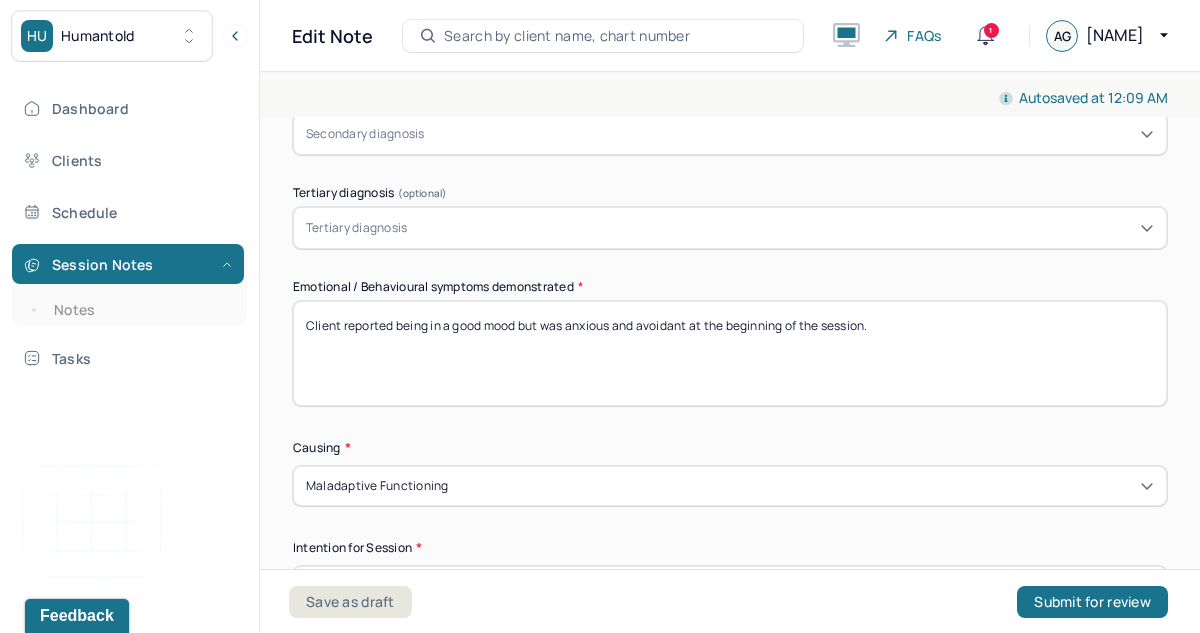 scroll, scrollTop: 914, scrollLeft: 0, axis: vertical 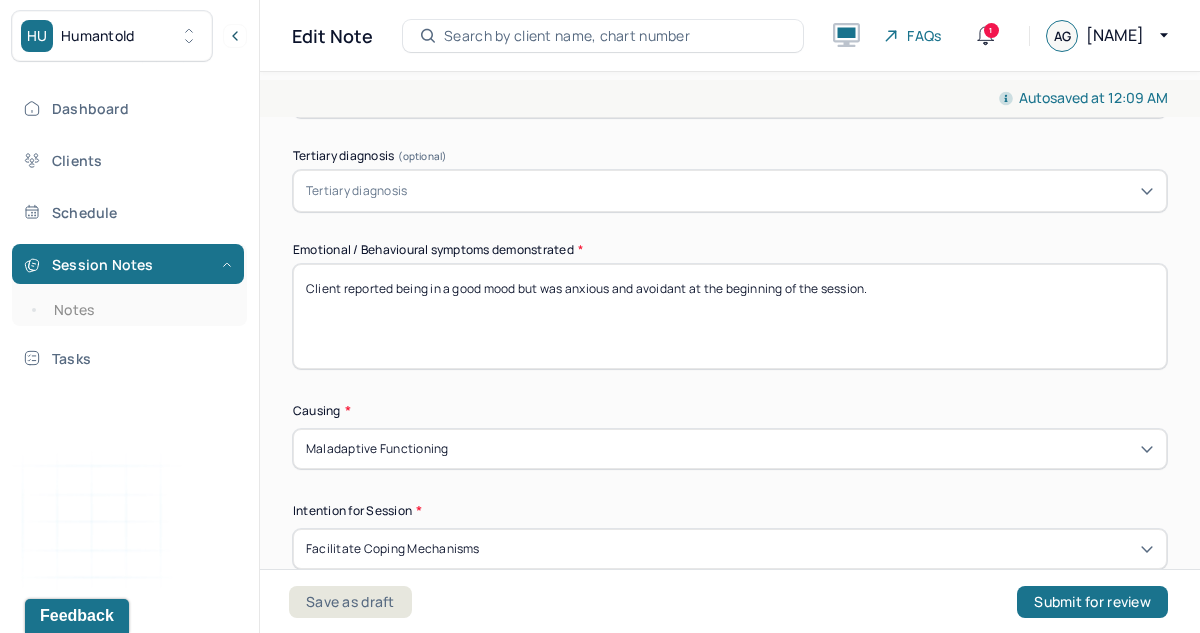 drag, startPoint x: 340, startPoint y: 284, endPoint x: 897, endPoint y: 288, distance: 557.01434 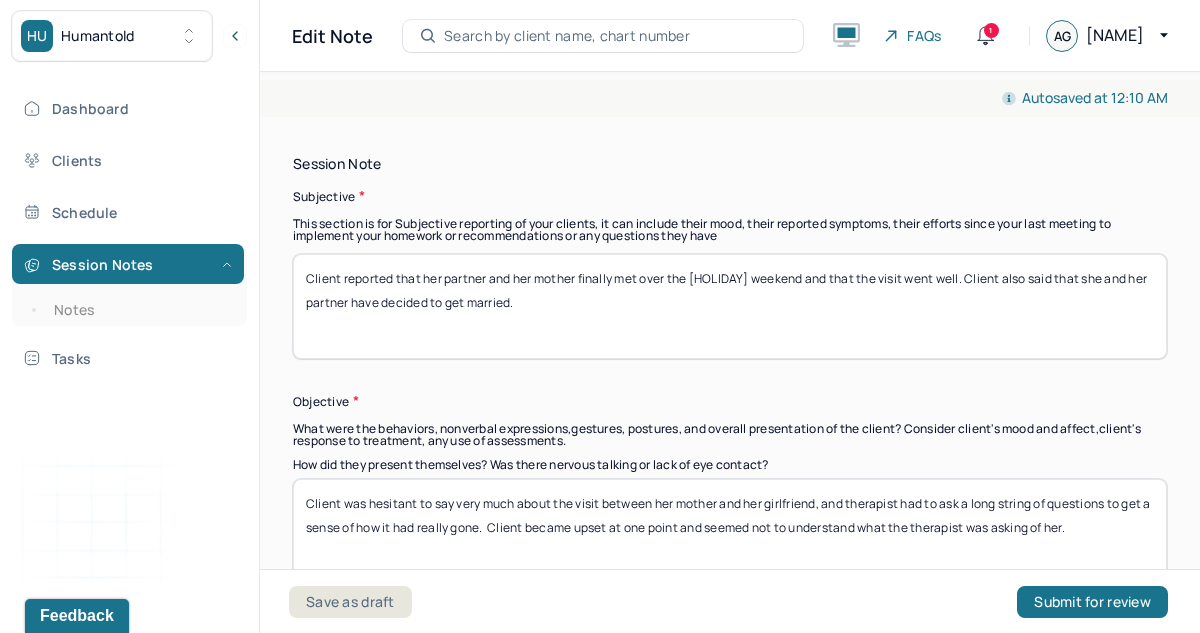 scroll, scrollTop: 1385, scrollLeft: 0, axis: vertical 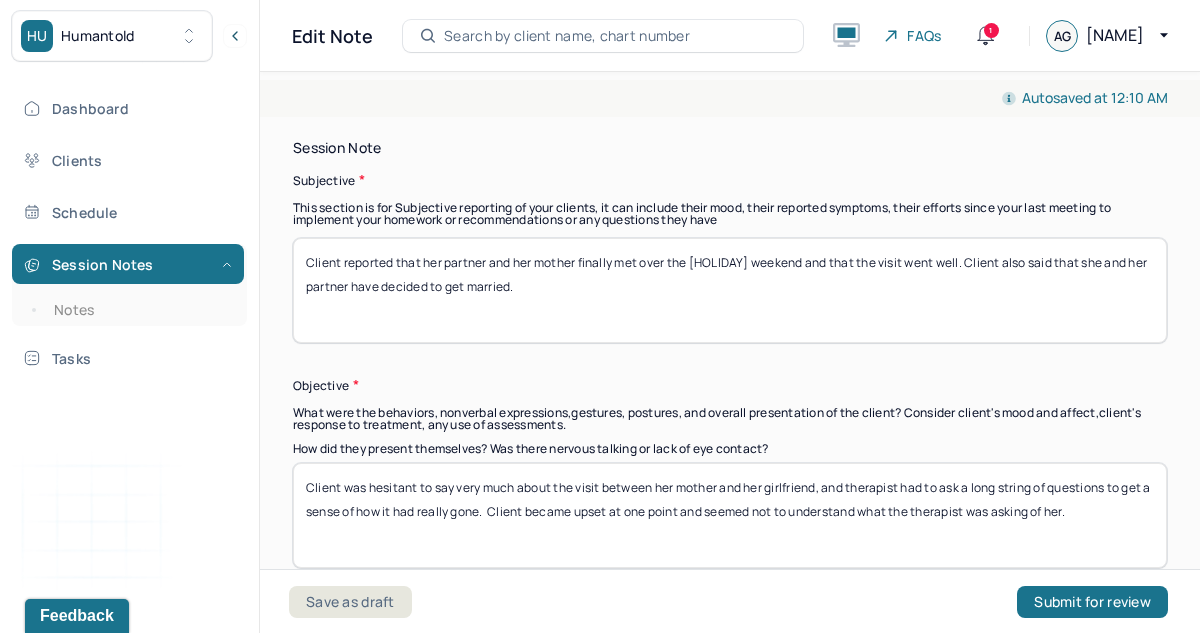 type on "Client was tired and frustrated after a week of work related stressful situatons." 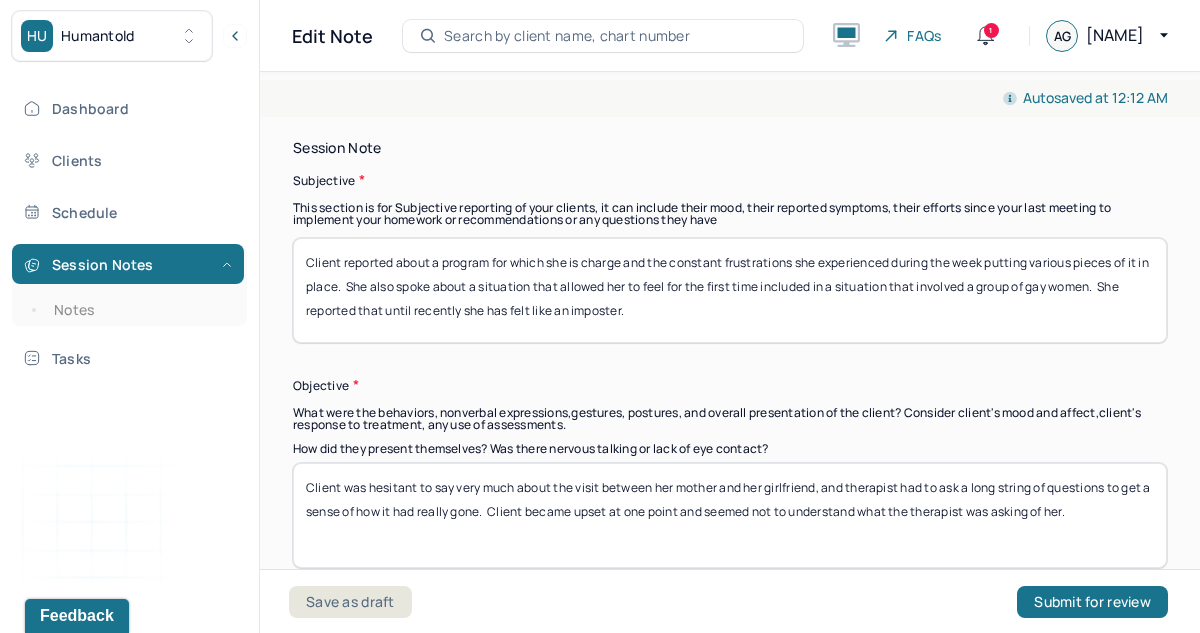 scroll, scrollTop: 0, scrollLeft: 0, axis: both 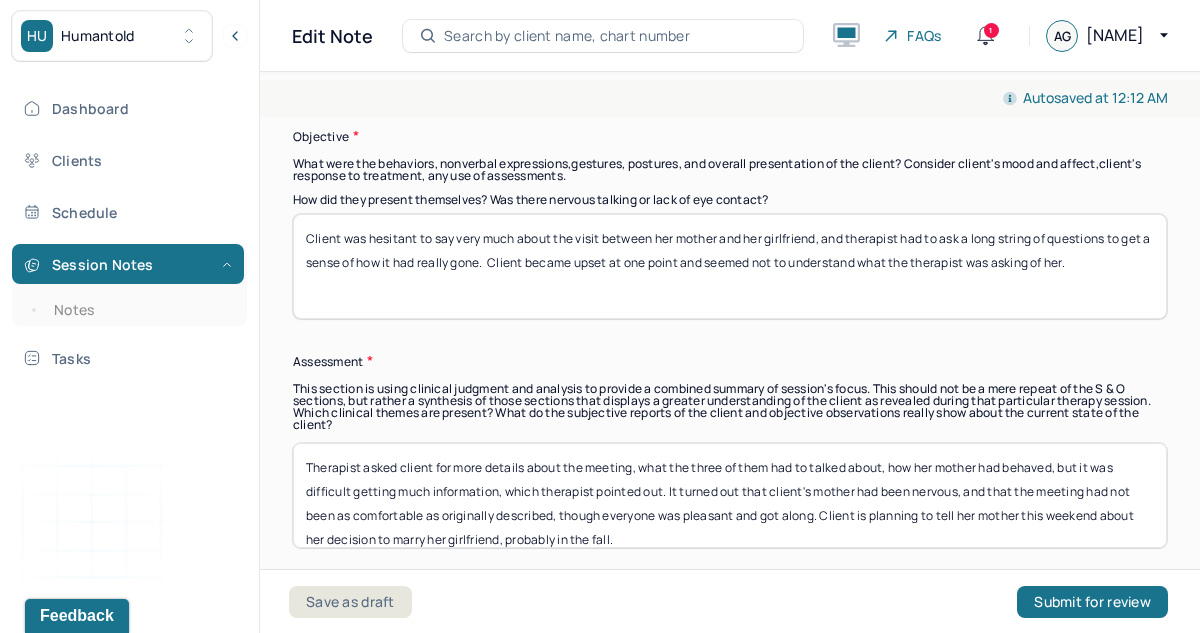 type on "Client reported about a program for which she is charge and the constant frustrations she experienced during the week putting various pieces of it in place.  She also spoke about a situation that allowed her to feel for the first time included in a situation that involved a group of gay women.  She reported that until recently she has felt like an imposter." 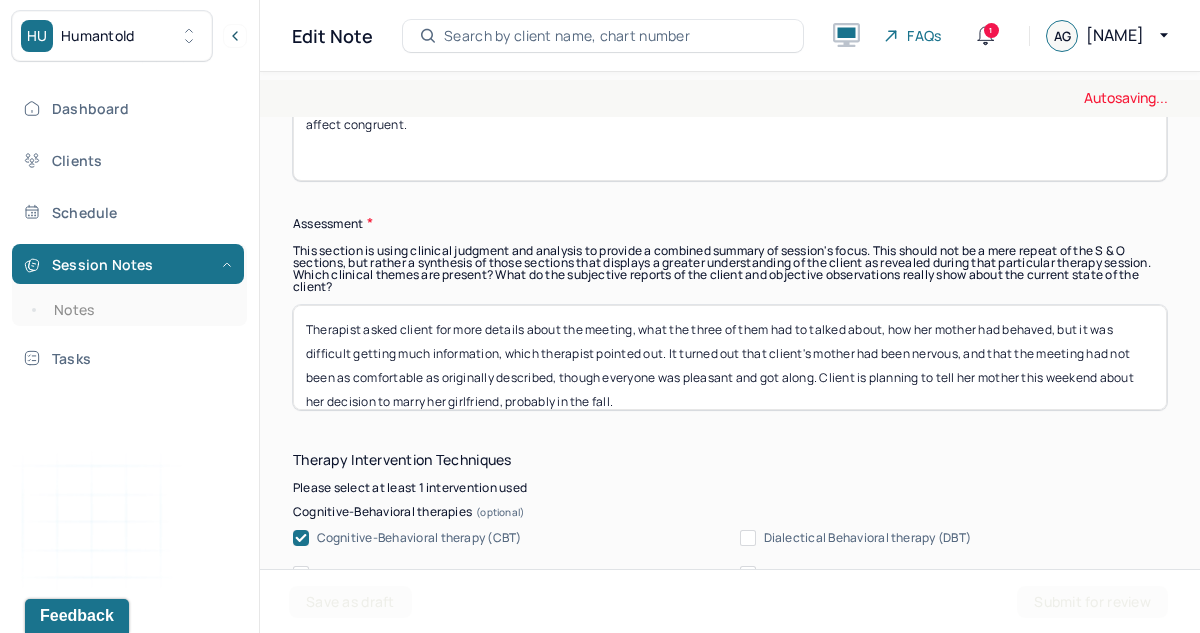 scroll, scrollTop: 1836, scrollLeft: 0, axis: vertical 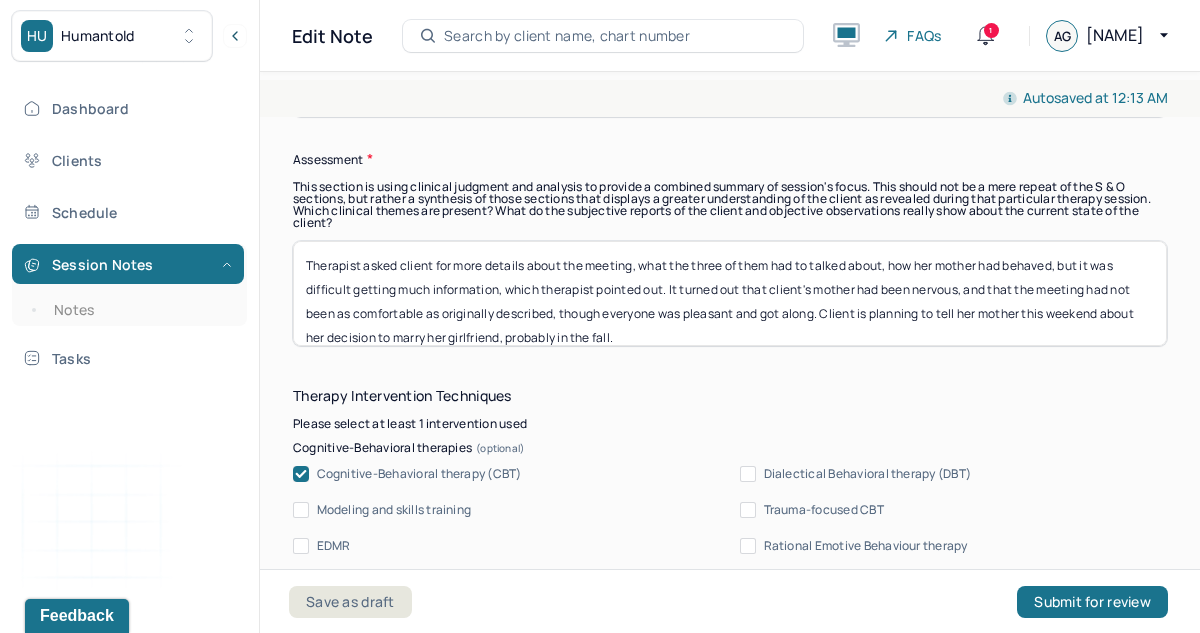 type on "Client was thoughtful but made good eye contact, except for the number of times she rubbed her eyes.  She was alert and oriented x 3 with mood and affect congruent." 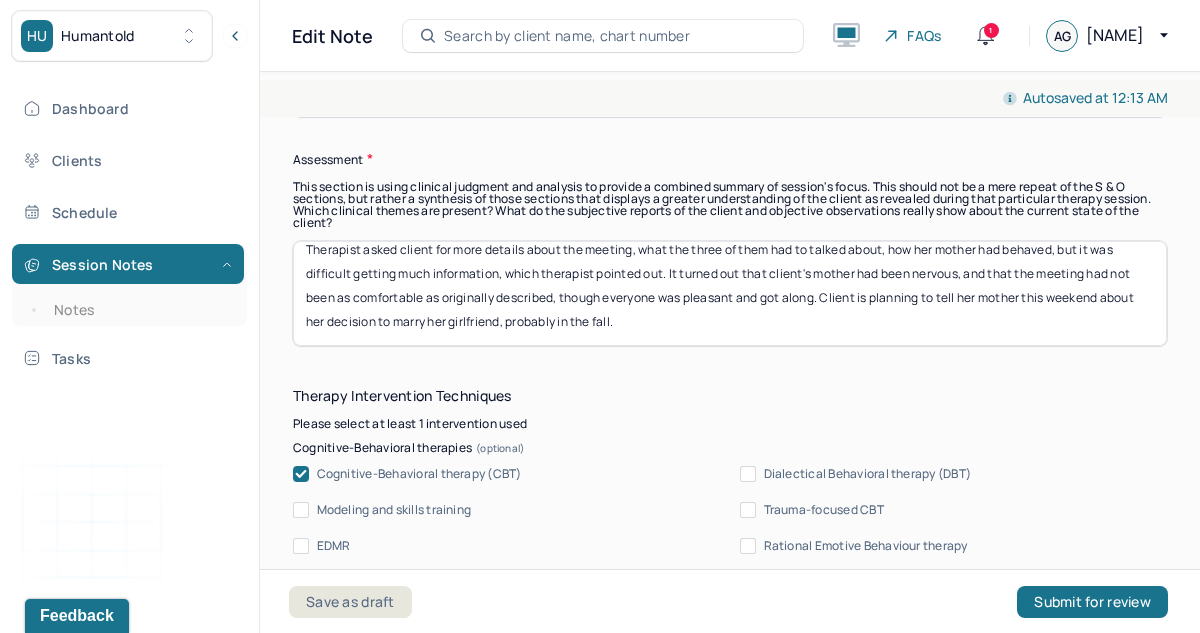 drag, startPoint x: 306, startPoint y: 261, endPoint x: 320, endPoint y: 344, distance: 84.17244 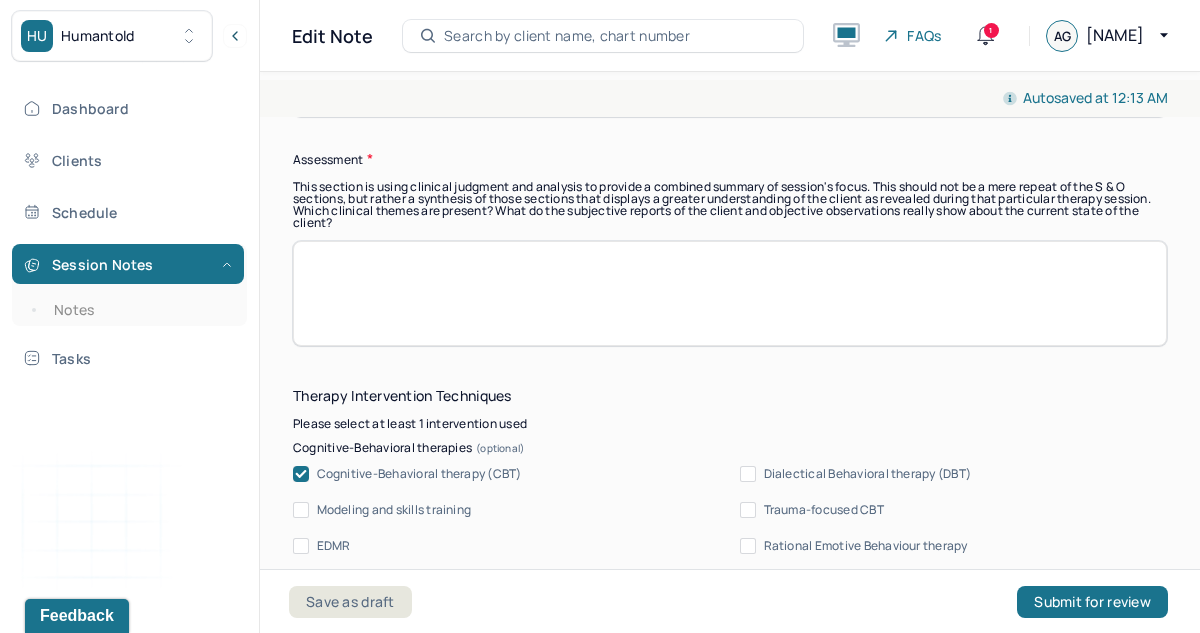 scroll, scrollTop: 0, scrollLeft: 0, axis: both 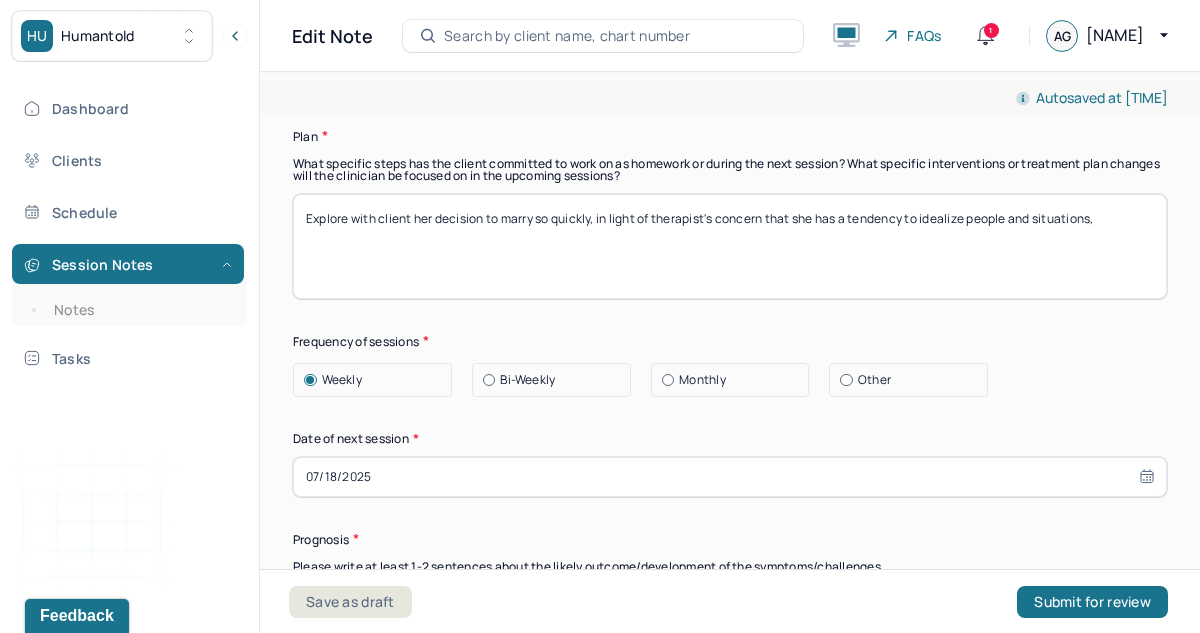 type on "jTherapist encouraged client to say more about being an imposter and feeling for one of the first times like she was her authentic self.  Client admitted that she had difficulty understanding or explaining her past feelings but was gradually working through issues that brought her to the end of her marriage two years ago and her feeling that she was finally who she is meant to be.  Therapist pointed out that these are the kinds of feelings that should be addressed in therapy in more detail than frustrations on the job." 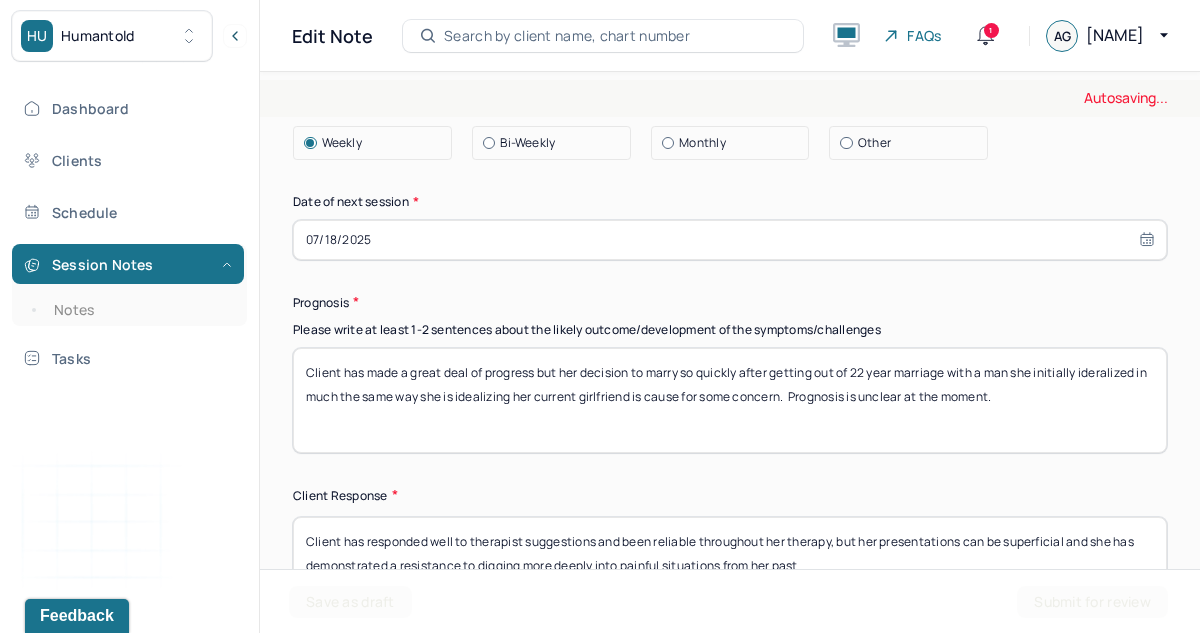scroll, scrollTop: 3011, scrollLeft: 0, axis: vertical 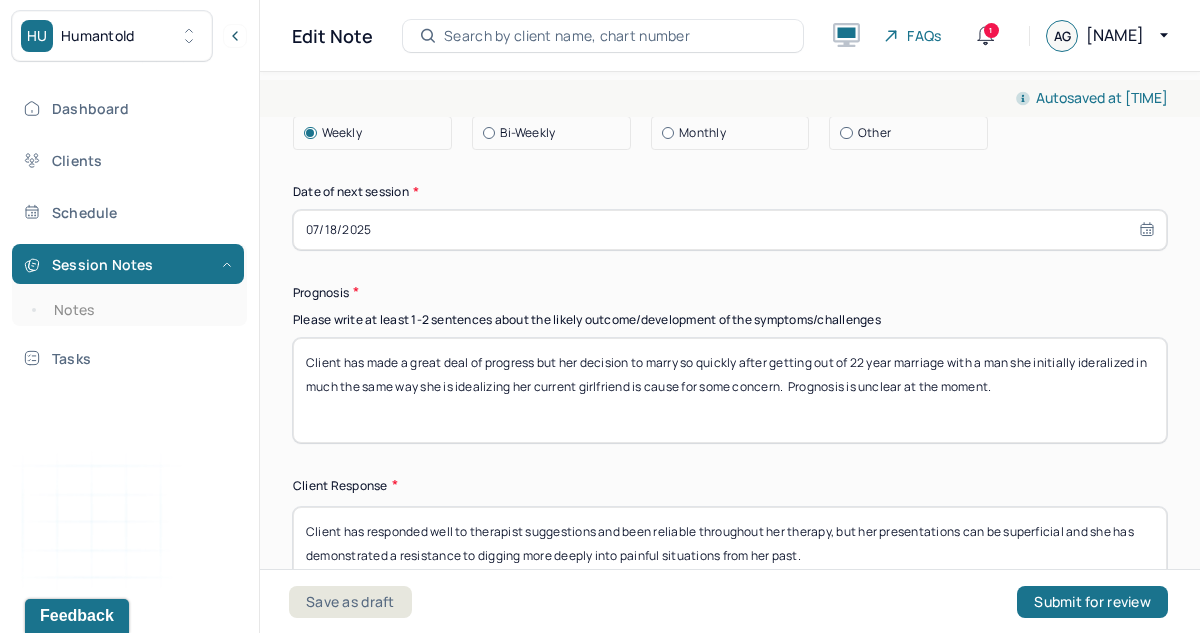 type on "Explore with client deeper feelings that she seems to process outside of the therapy sessions to enhance progress." 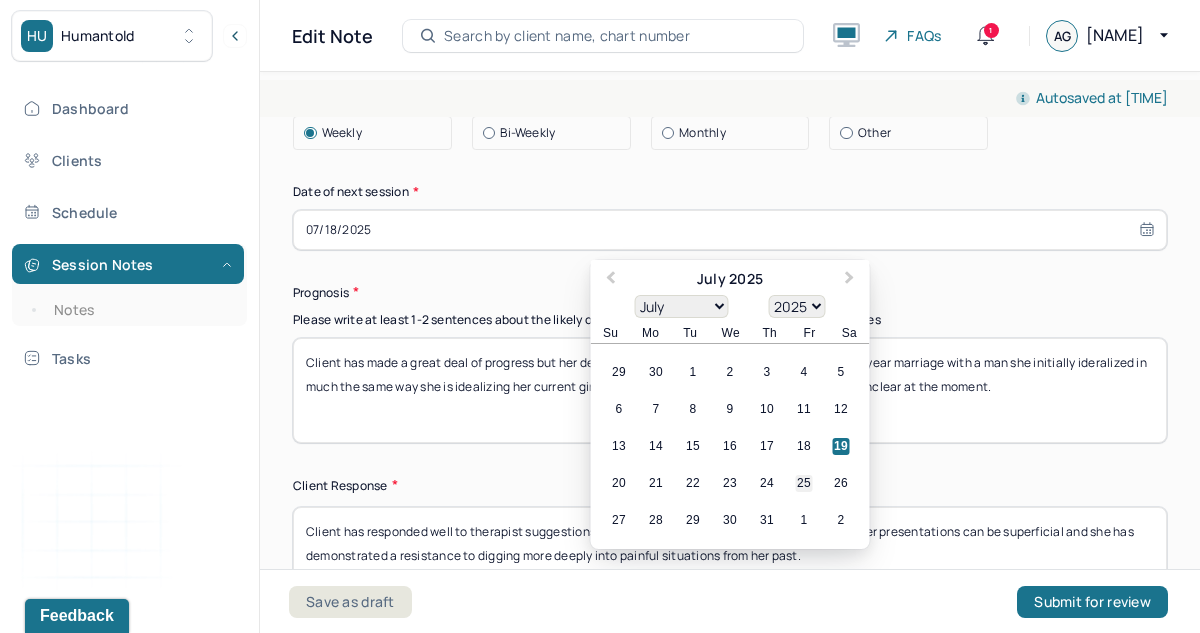 click on "25" at bounding box center [804, 483] 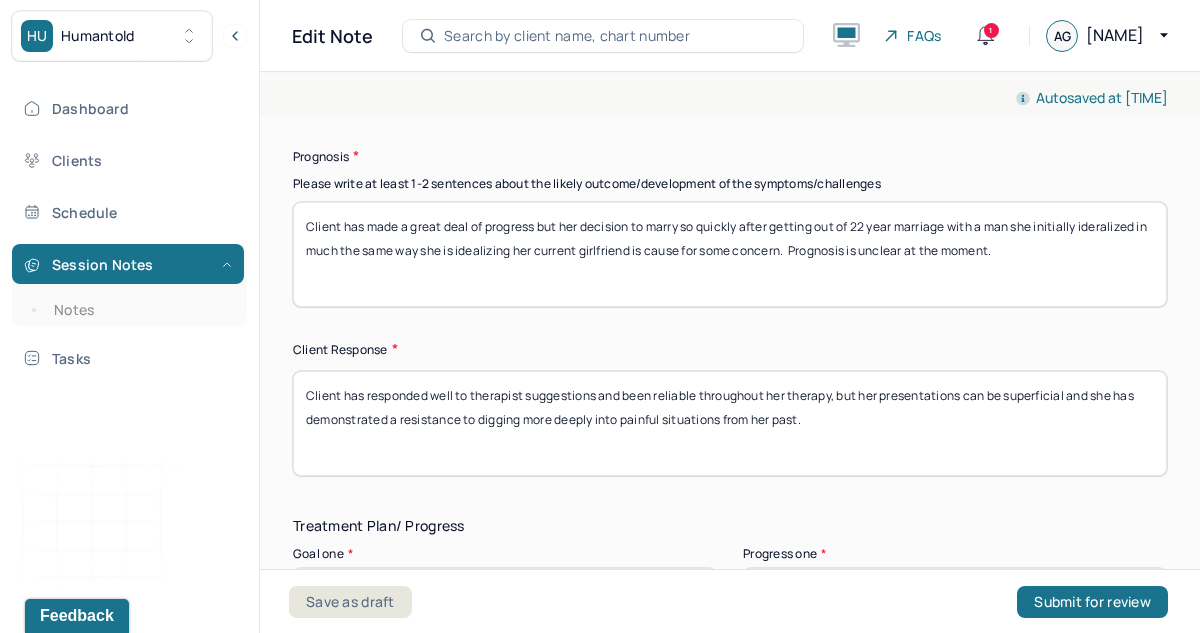scroll, scrollTop: 3153, scrollLeft: 0, axis: vertical 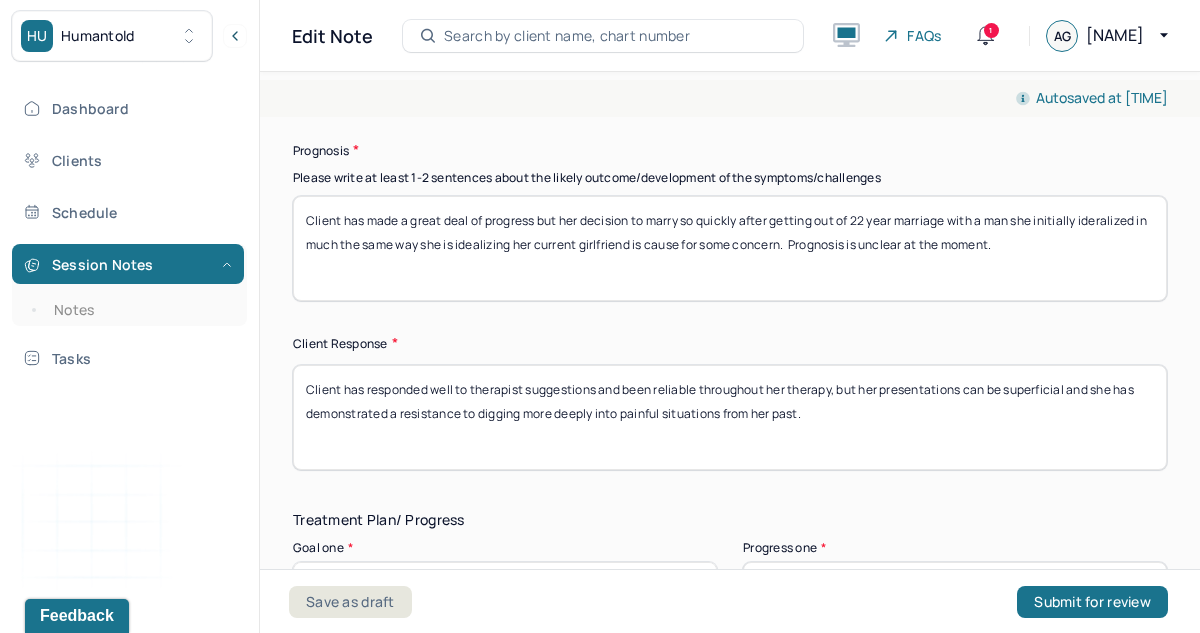 drag, startPoint x: 303, startPoint y: 212, endPoint x: 317, endPoint y: 275, distance: 64.53681 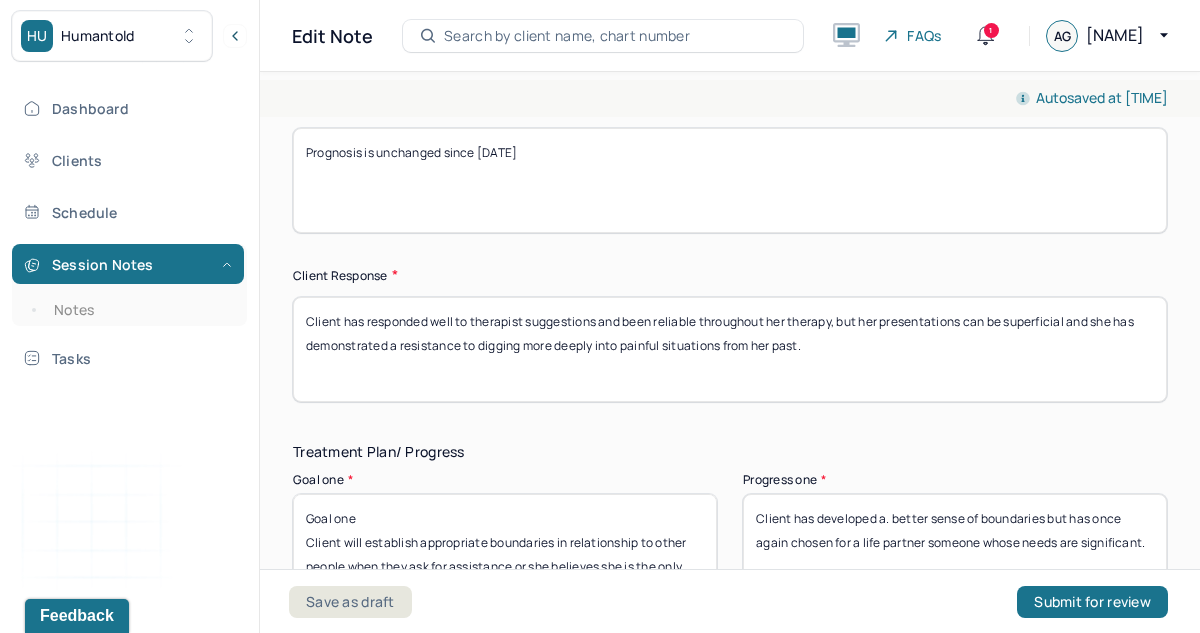 scroll, scrollTop: 3227, scrollLeft: 0, axis: vertical 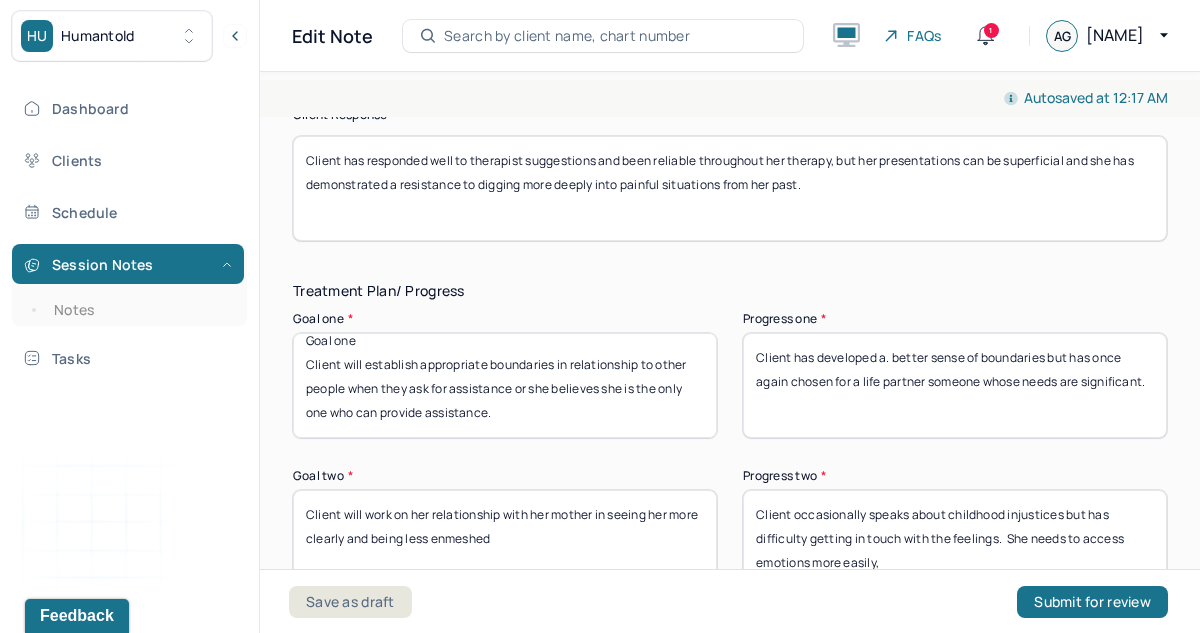 type on "Prognosis is unchanged since [DATE]" 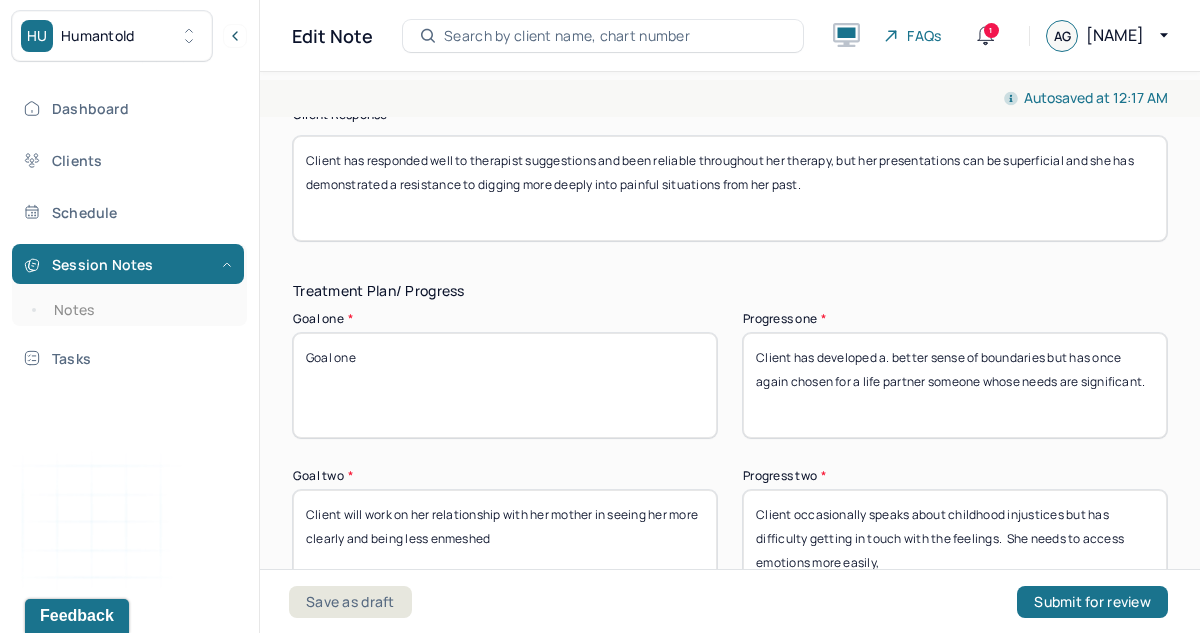 scroll, scrollTop: 0, scrollLeft: 0, axis: both 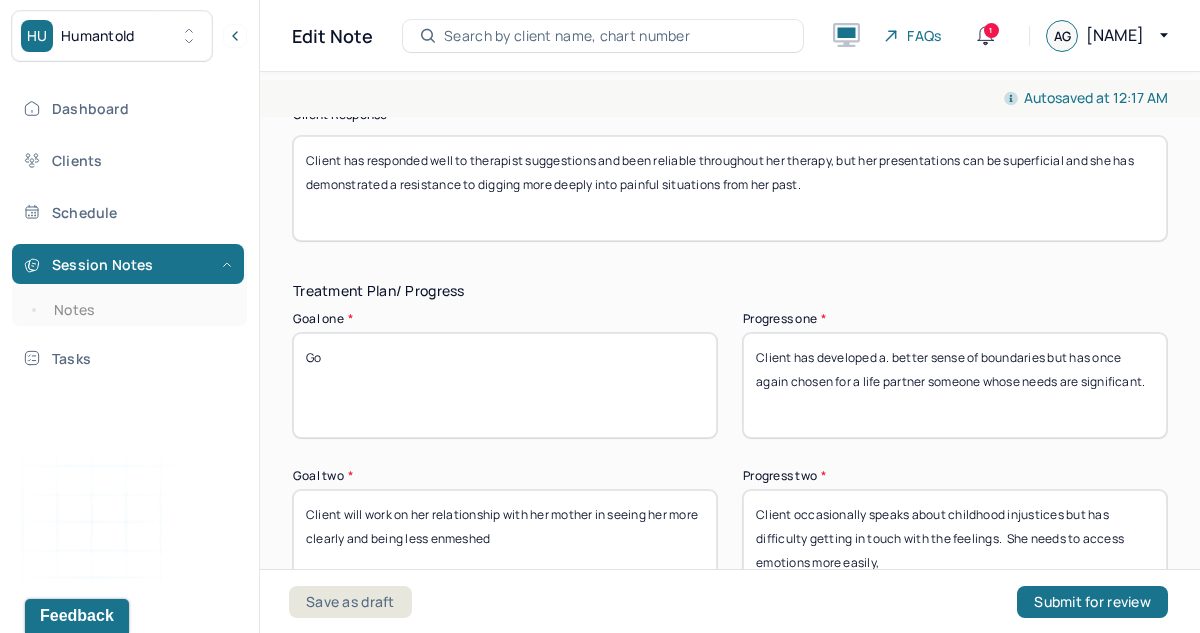 type on "G" 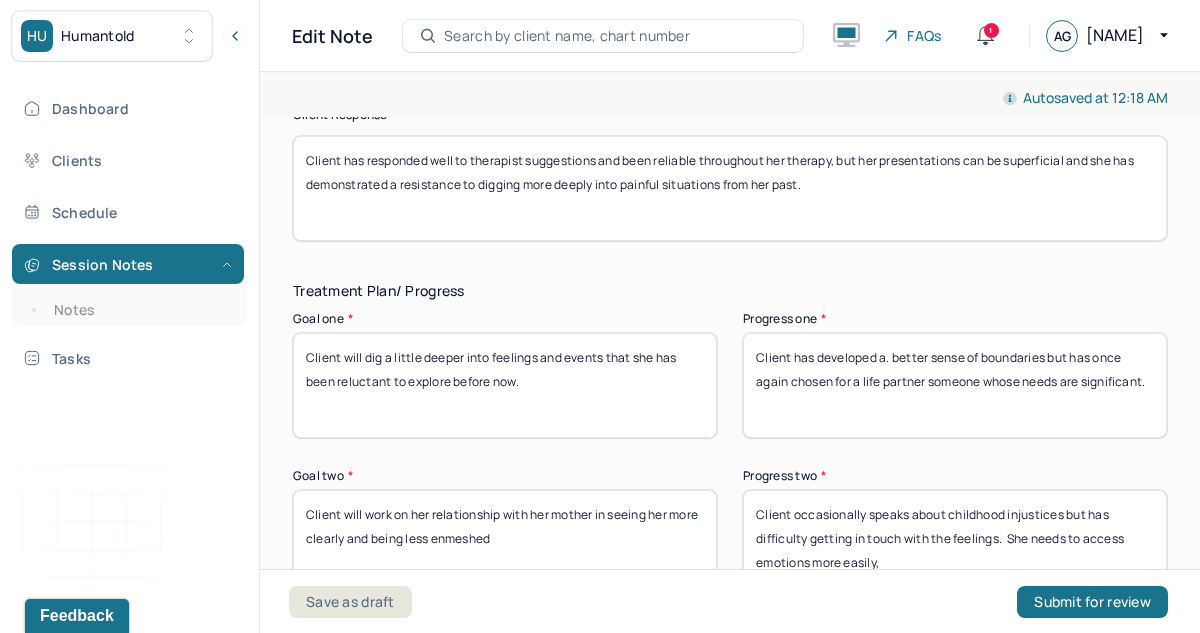 type on "Client will dig a little deeper into feelings and events that she has been reluctant to explore before now." 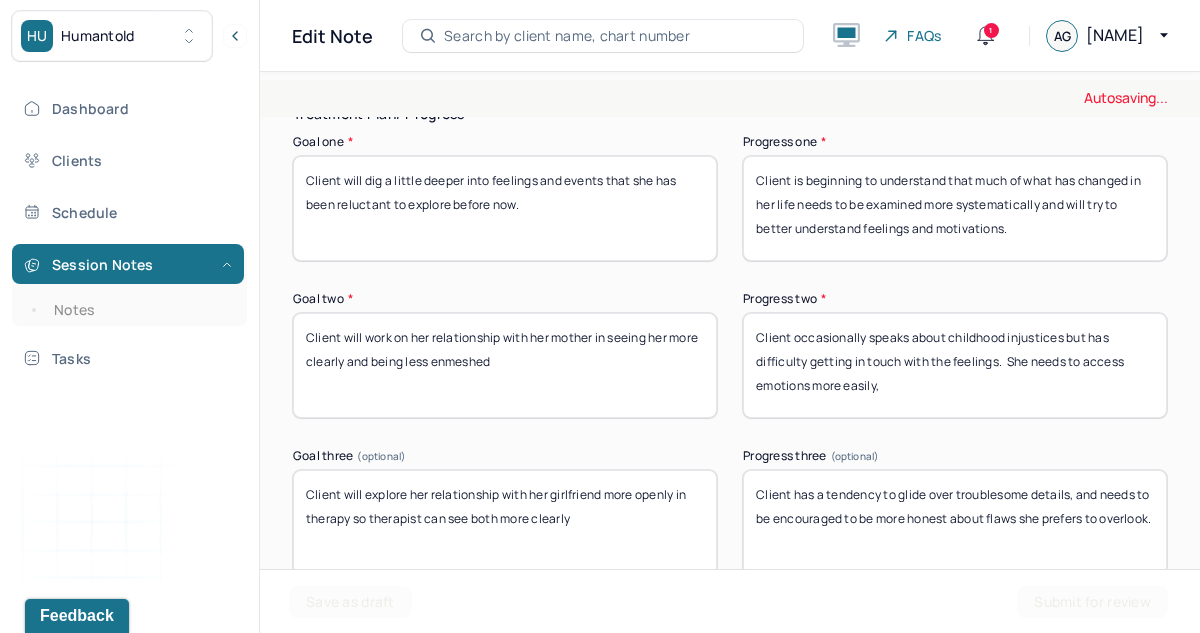scroll, scrollTop: 3569, scrollLeft: 0, axis: vertical 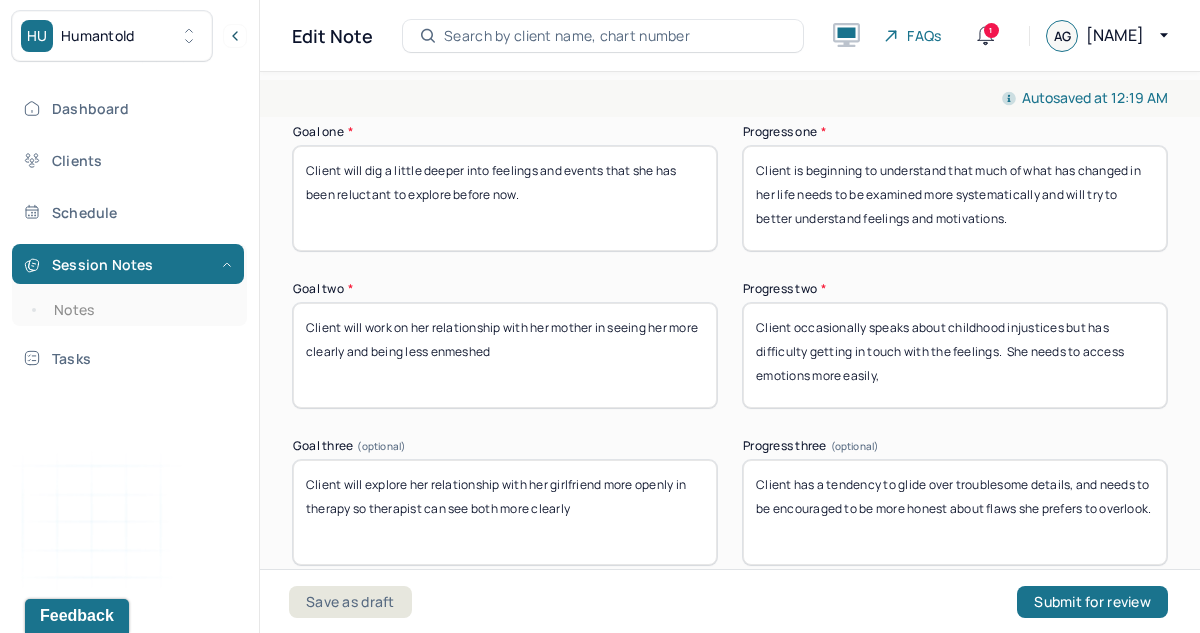 type on "Client is beginning to understand that much of what has changed in her life needs to be examined more systematically and will try to better understand feelings and motivations." 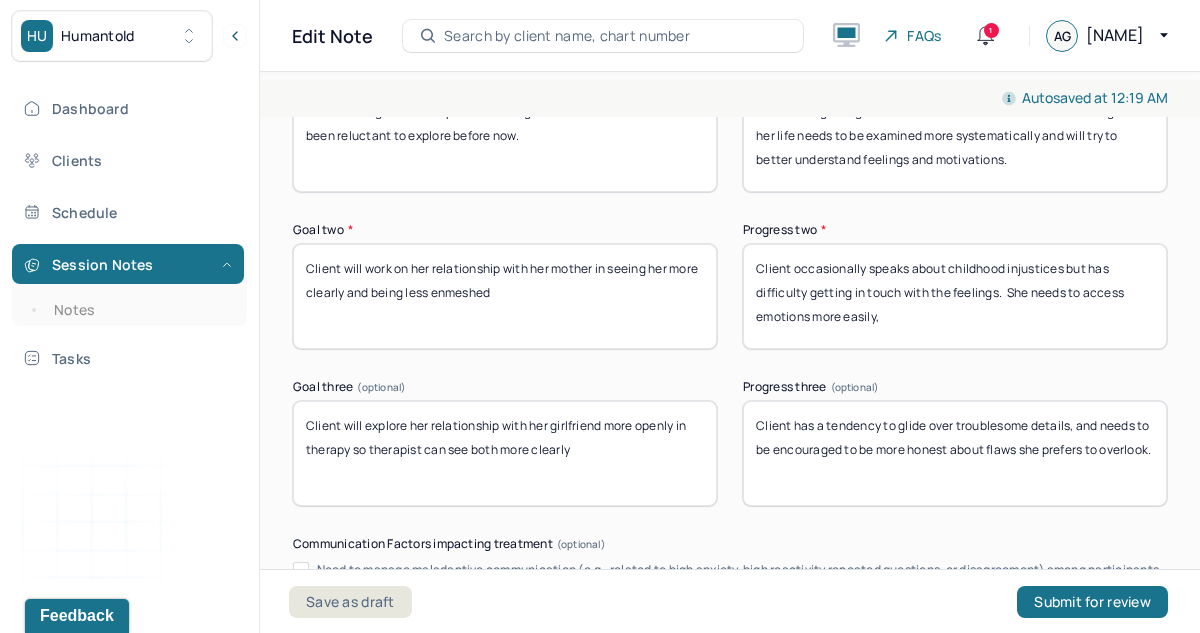 scroll, scrollTop: 3655, scrollLeft: 0, axis: vertical 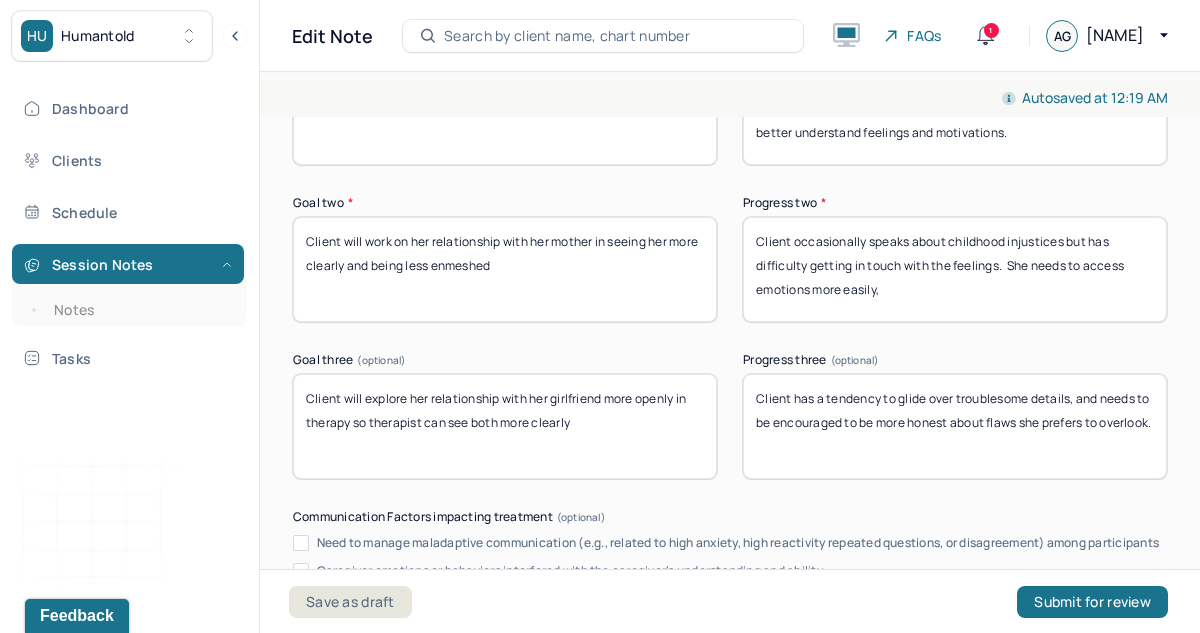 drag, startPoint x: 301, startPoint y: 394, endPoint x: 484, endPoint y: 425, distance: 185.60712 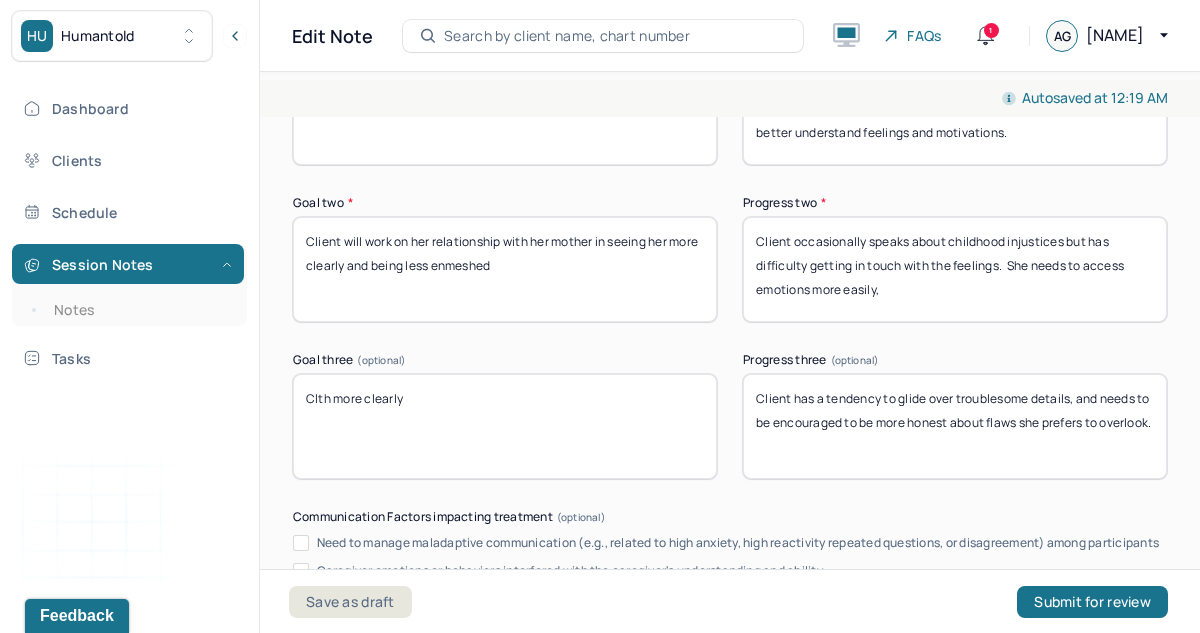 type on "Clith more clearly" 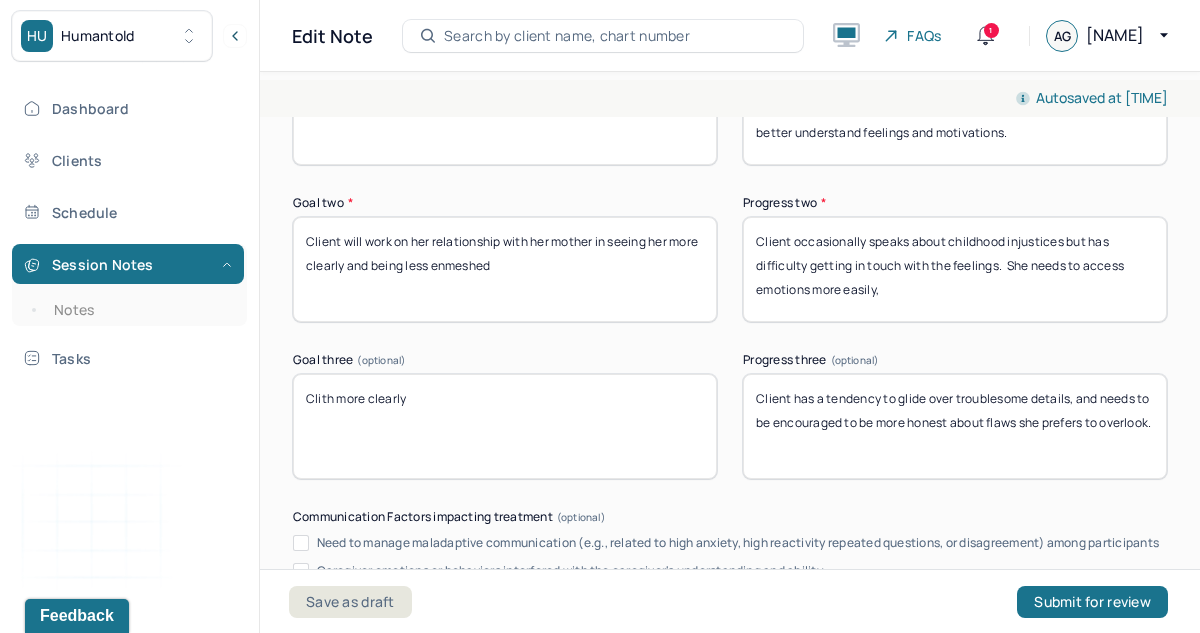 drag, startPoint x: 469, startPoint y: 410, endPoint x: 252, endPoint y: 373, distance: 220.13177 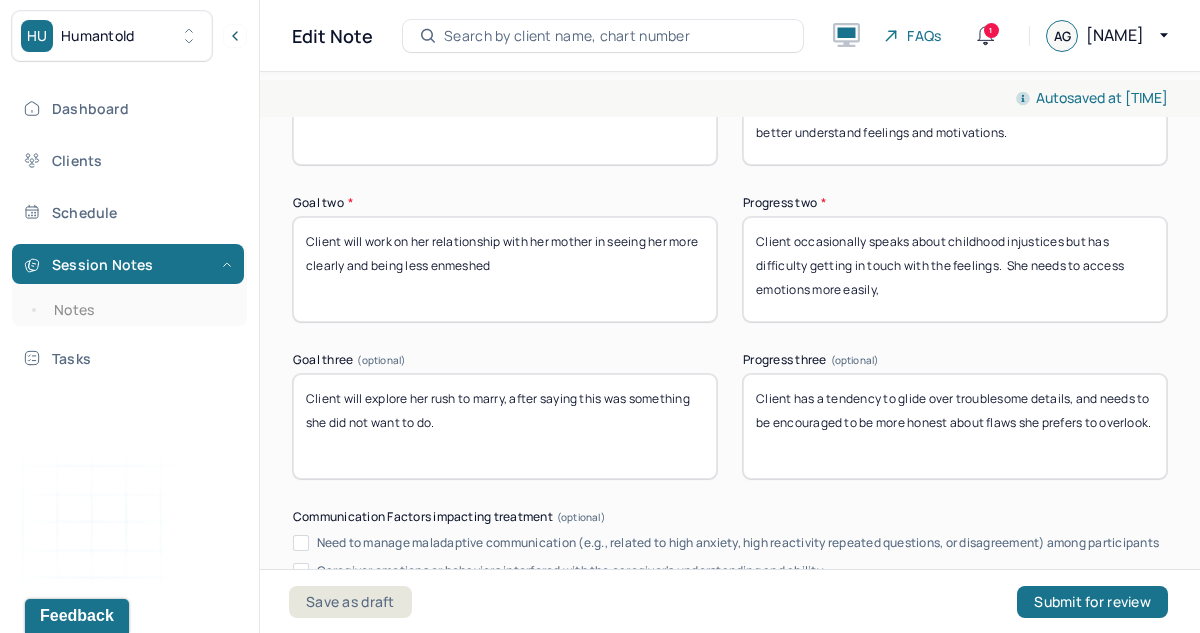 type on "Client will explore her rush to marry, after saying this was something she did not want to do." 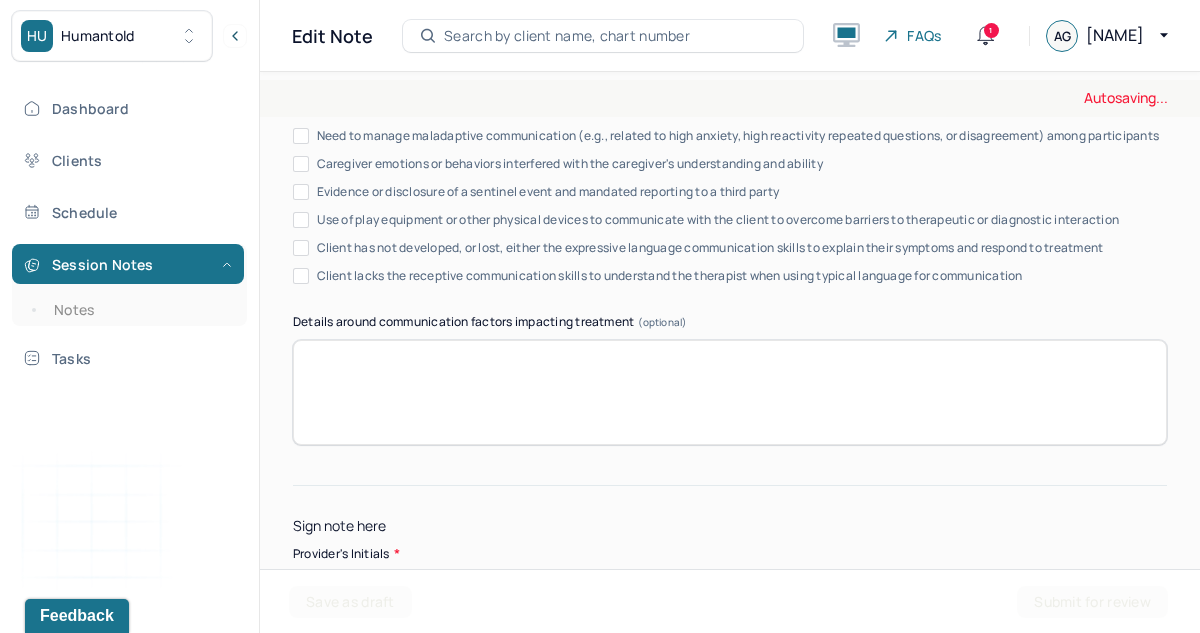 scroll, scrollTop: 4078, scrollLeft: 0, axis: vertical 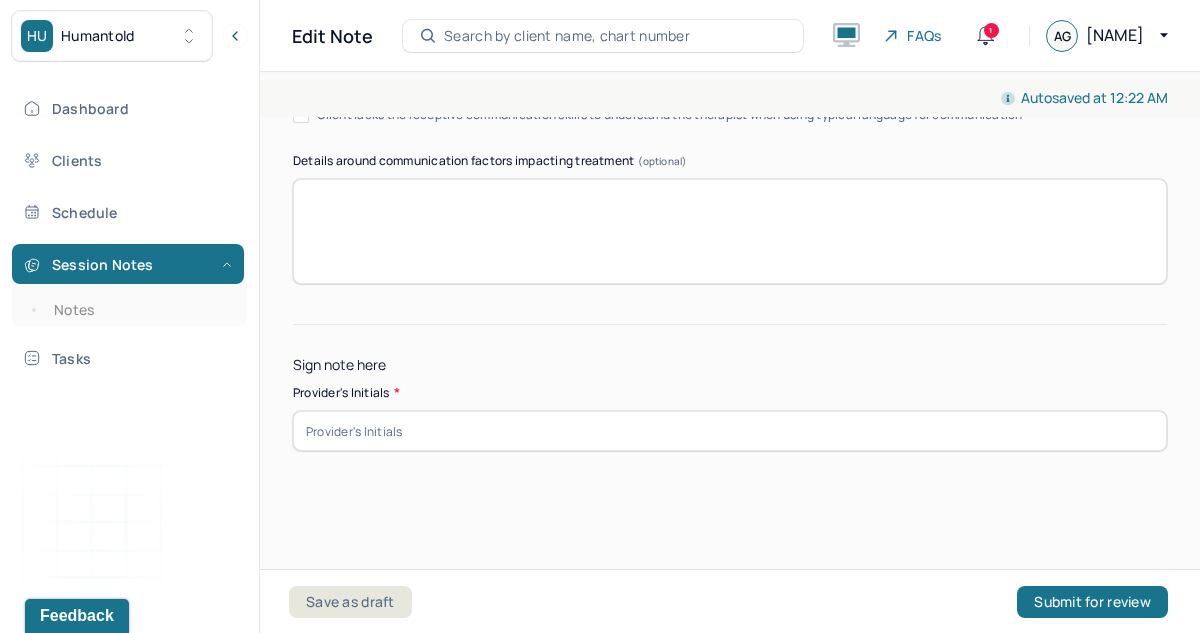 type on "Client wanted time on her own and stated a reluctance to marry again in the near future.  It is not clear why she has decided to marry so quickly, and she might benefit from a better understanding." 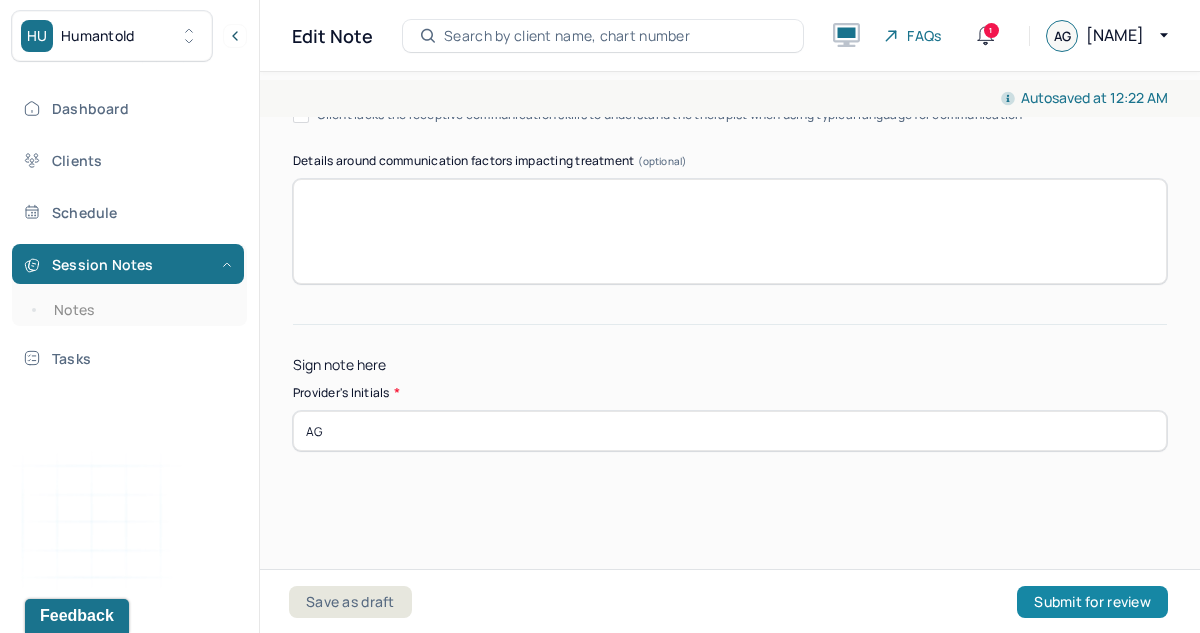 type on "AG" 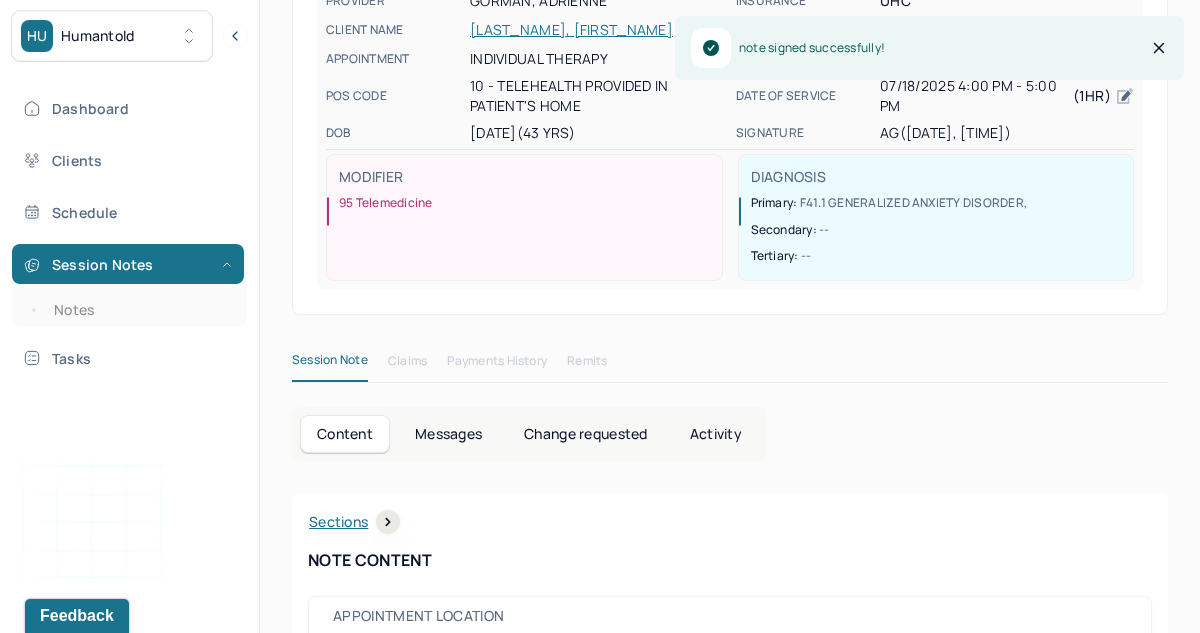 scroll, scrollTop: 199, scrollLeft: 0, axis: vertical 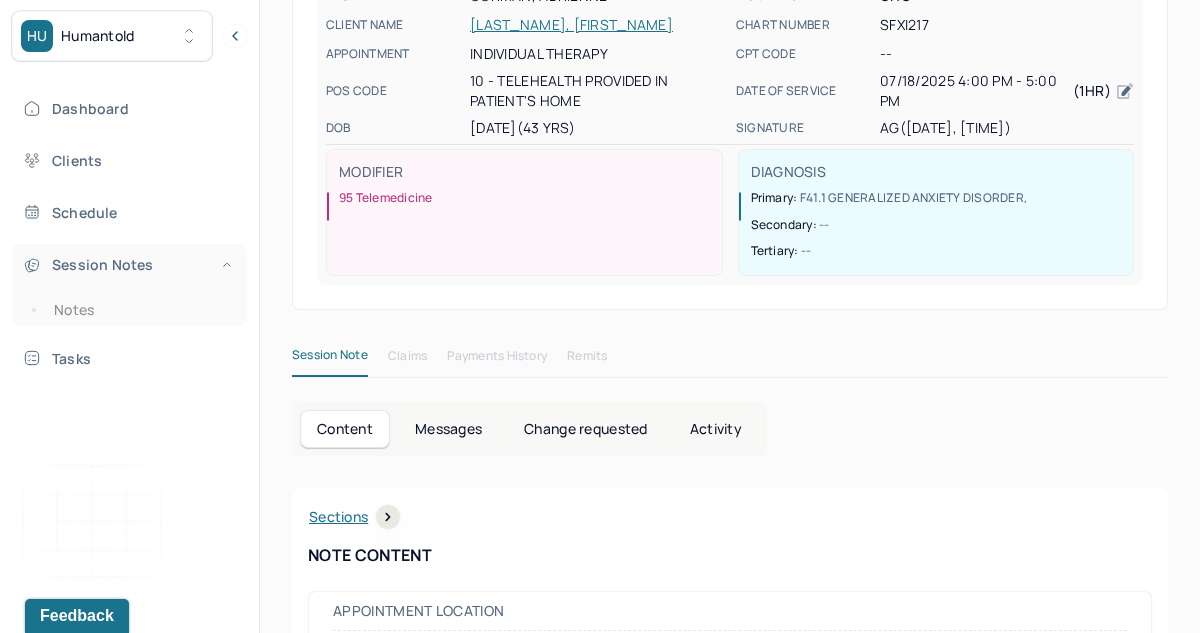 click on "Session Notes" at bounding box center (128, 264) 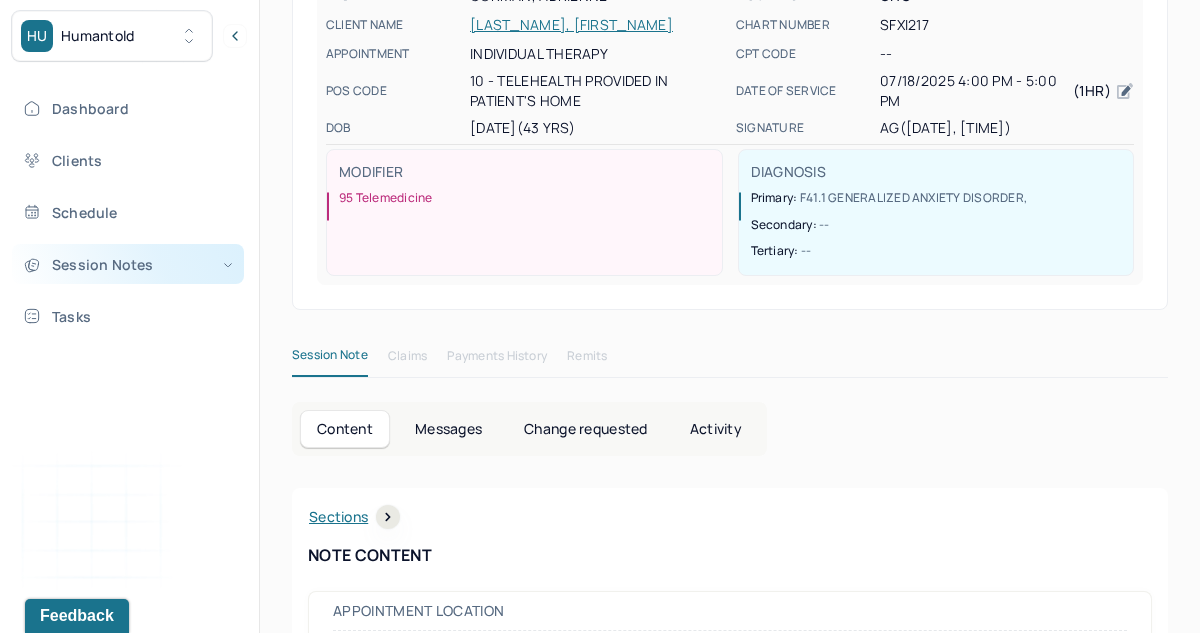 click on "Session Notes" at bounding box center [128, 264] 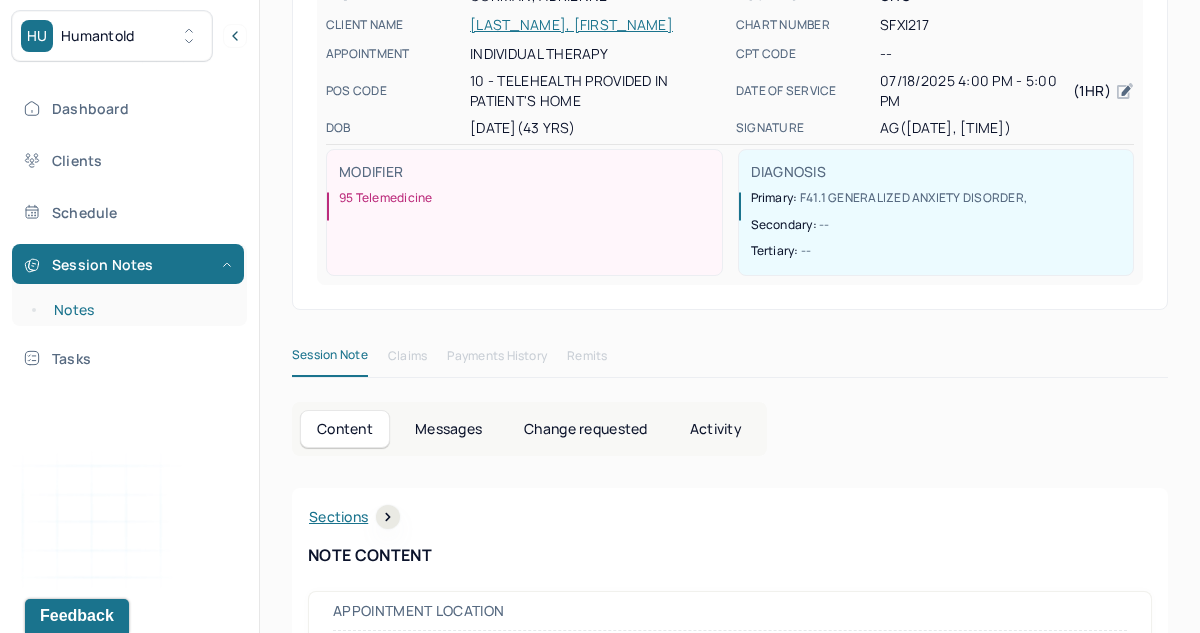 click on "Notes" at bounding box center [139, 310] 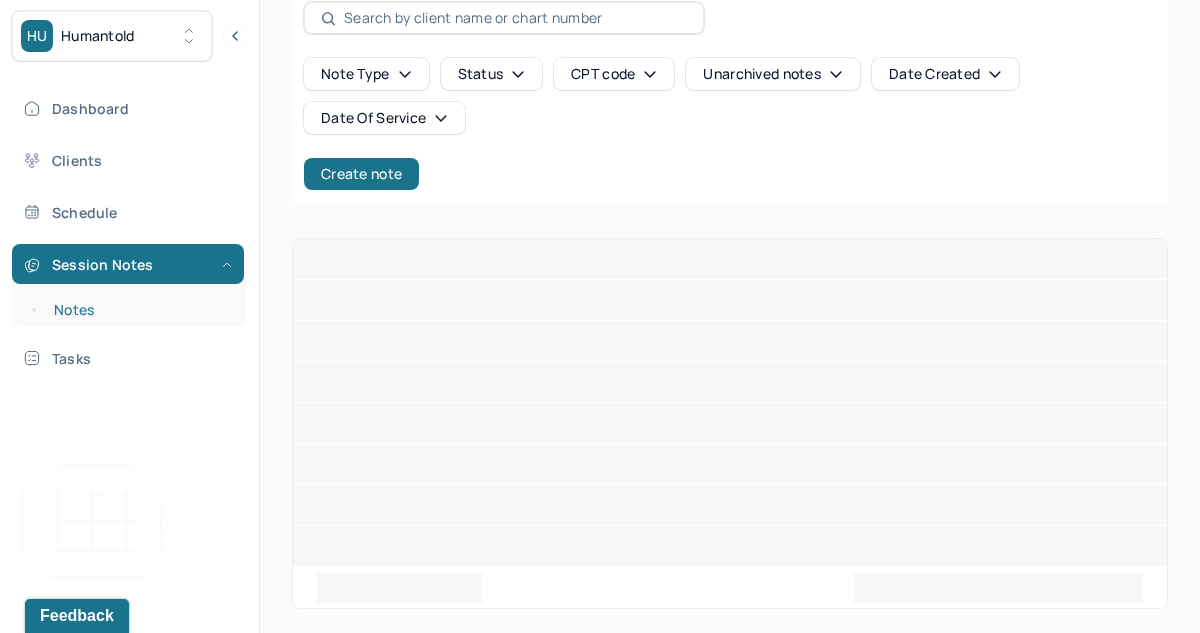 scroll, scrollTop: 0, scrollLeft: 0, axis: both 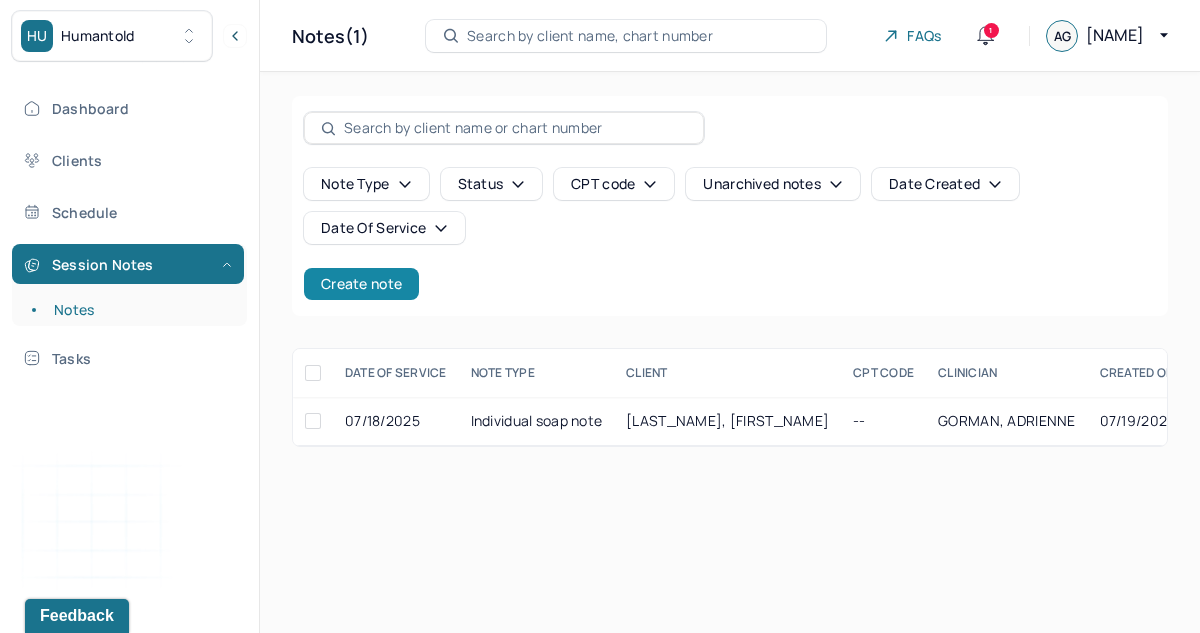 click on "Create note" at bounding box center [361, 284] 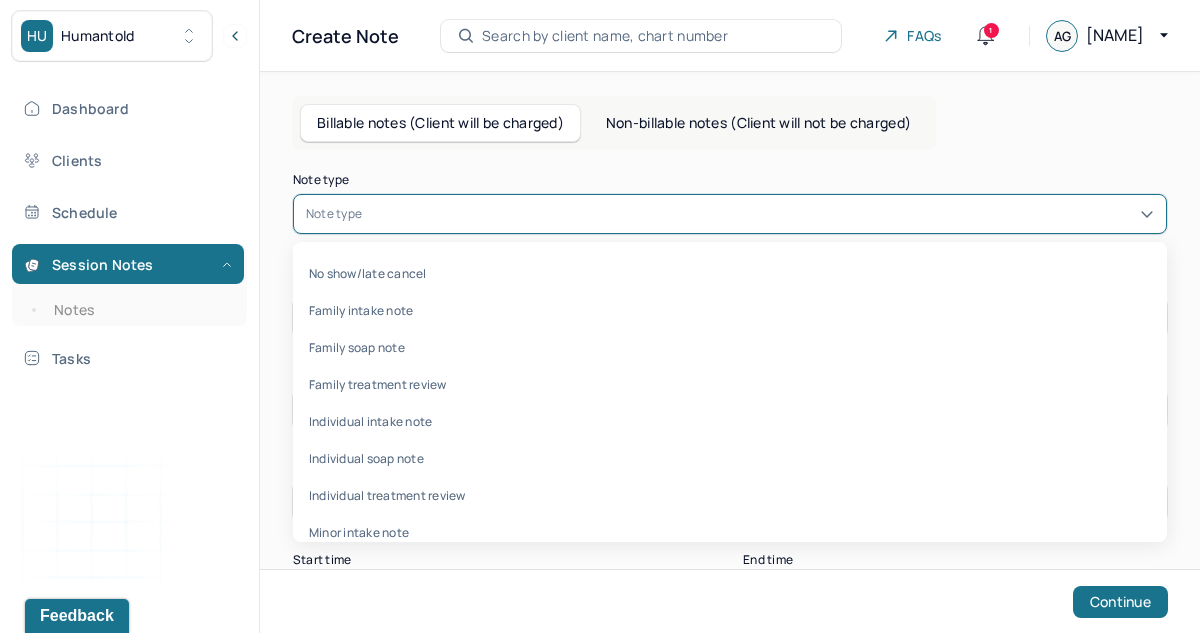 click at bounding box center (760, 214) 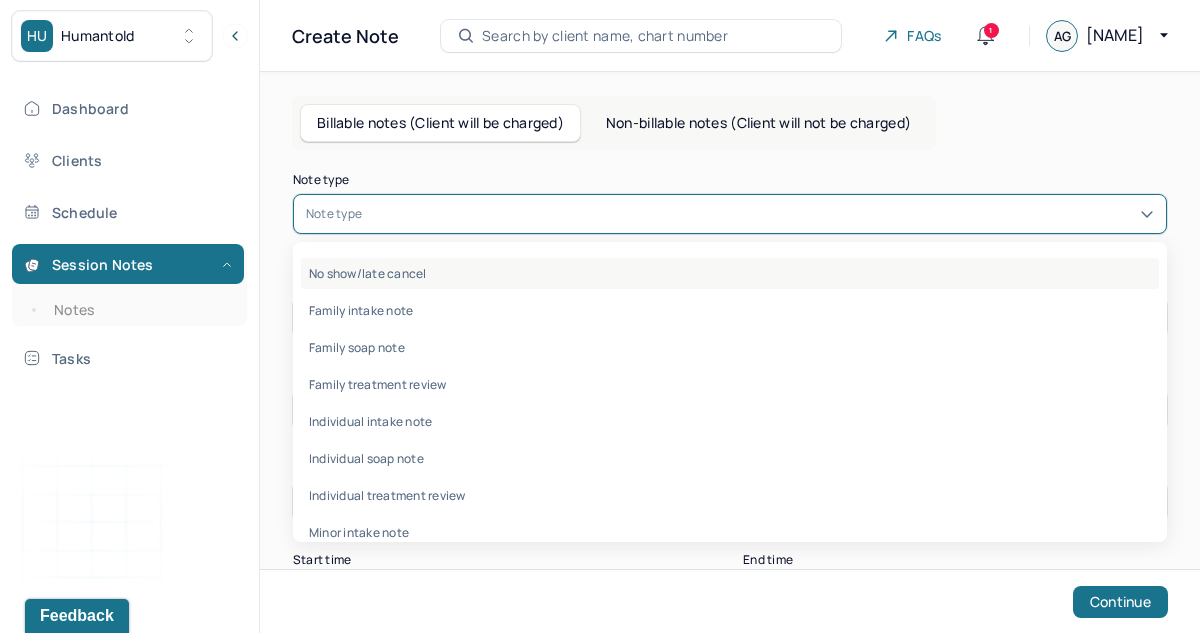click on "No show/late cancel" at bounding box center (730, 273) 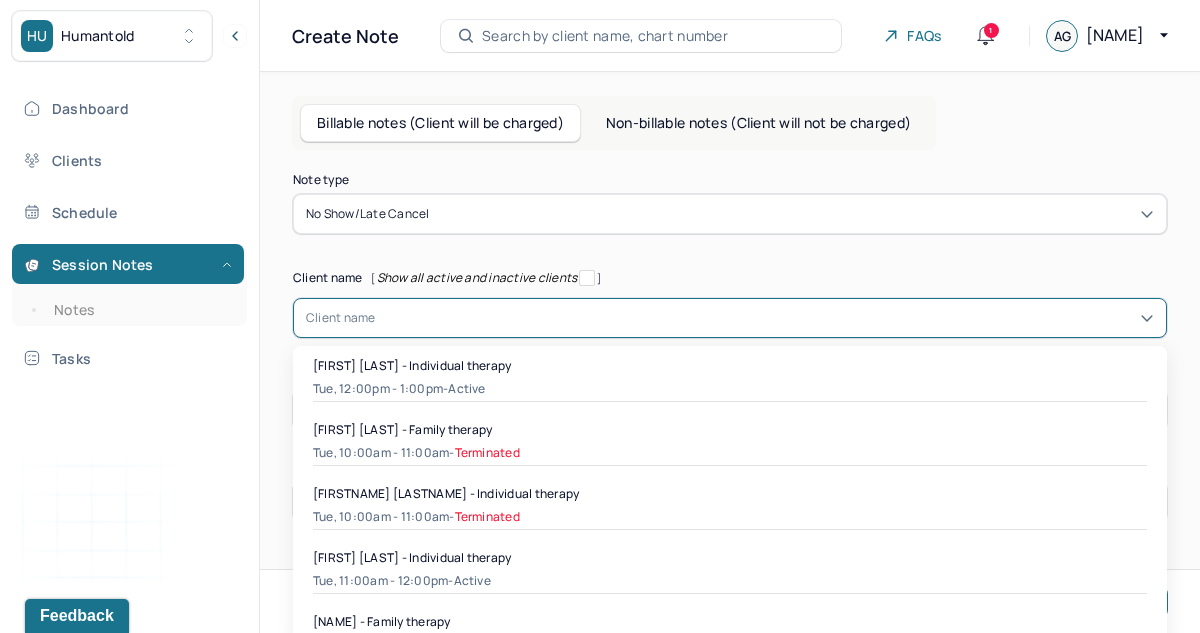 scroll, scrollTop: 22, scrollLeft: 0, axis: vertical 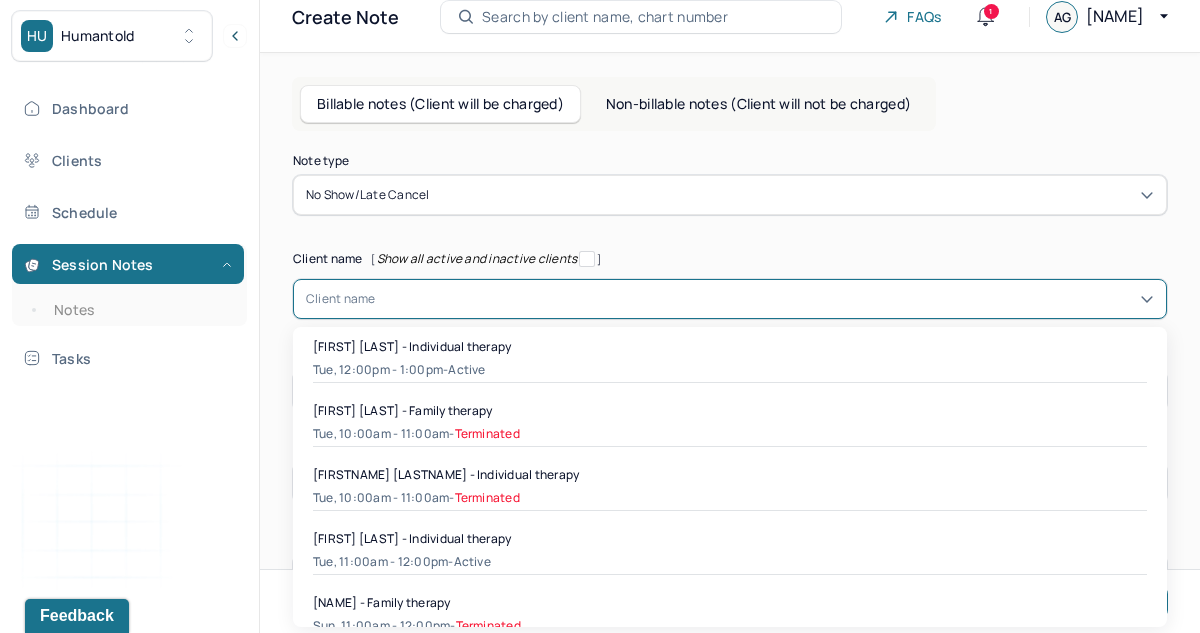 click on "Note type No show/late cancel Client name [ Show all active and inactive clients ] [object Object], 1 of 16. 16 results available. Use Up and Down to choose options, press Enter to select the currently focused option, press Escape to exit the menu, press Tab to select the option and exit the menu. Client name [NAME] - Individual therapy Tue, 12:00pm - 1:00pm  -  active [NAME] - Family therapy Tue, 10:00am - 11:00am  -  Terminated [NAME] - Individual therapy Tue, 10:00am - 11:00am  -  Terminated [NAME] - Individual therapy Tue, 11:00am - 12:00pm  -  active [NAME] - Family therapy Sun, 11:00am - 12:00pm  -  Terminated [NAME] - Individual therapy Fri, 4:00pm - 5:00pm  -  active [NAME] - Individual therapy Fri, 6:00pm - 7:00pm  -  active [NAME]  Rinchiera - Individual therapy Tue, 1:00pm - 2:00pm  -  Terminated [NAME] - Family therapy Sun, 3:00pm - 4:00pm  -  Terminated [NAME] - Family therapy Tue, 9:00am - 10:00am  -  Terminated  -  Terminated" at bounding box center (730, 375) 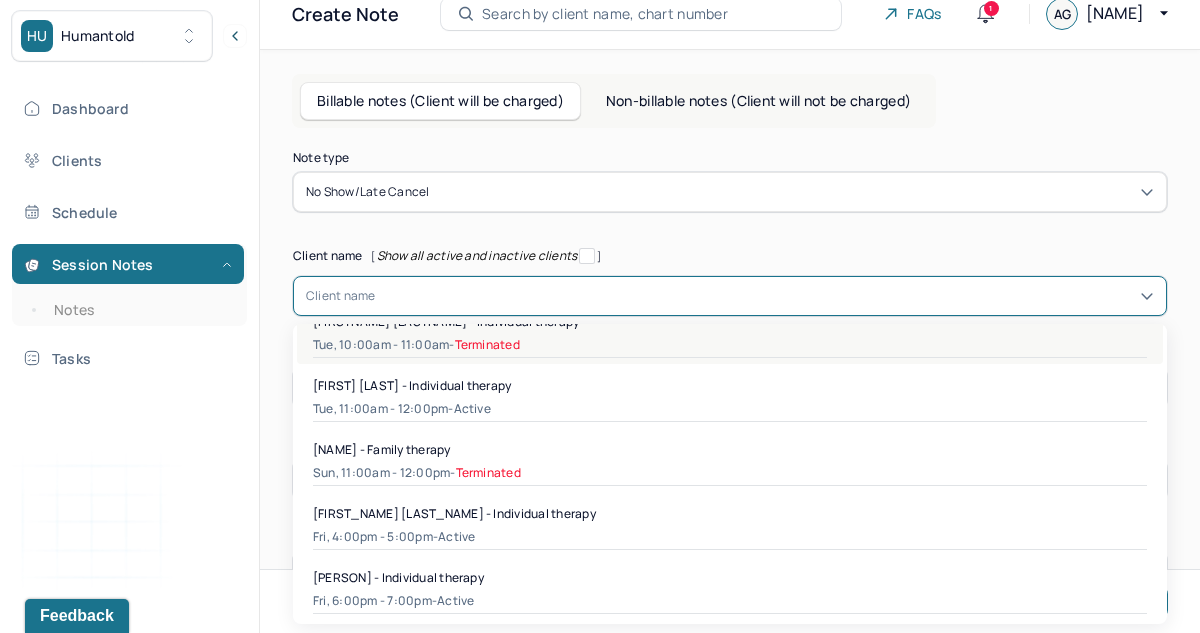 scroll, scrollTop: 259, scrollLeft: 0, axis: vertical 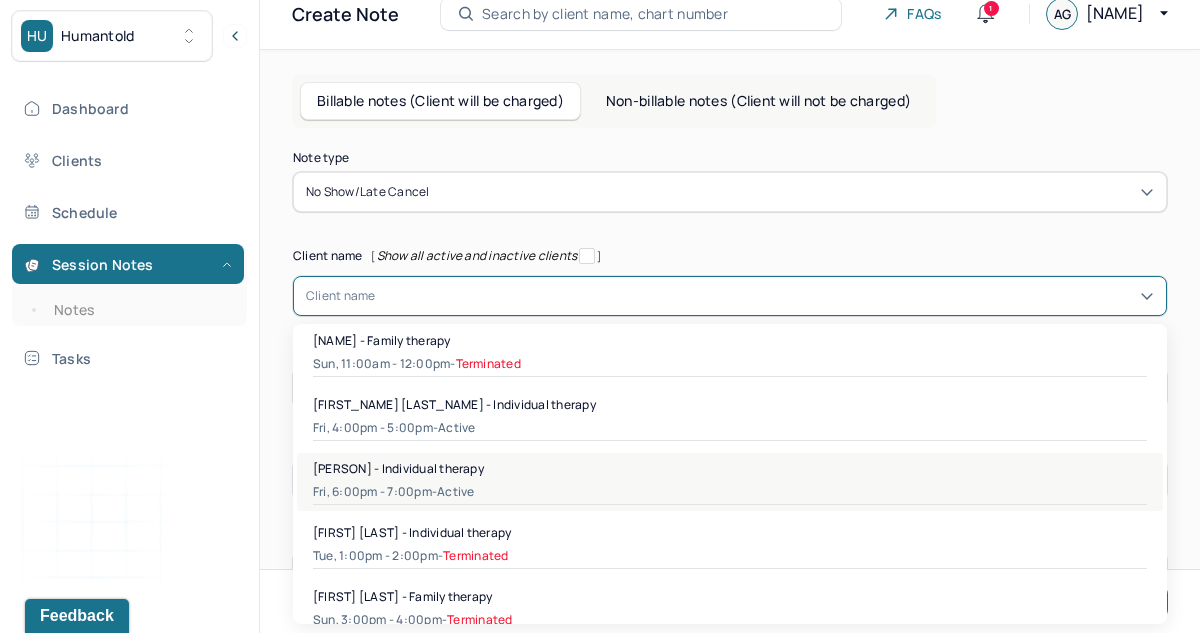 click on "Fri, 6:00pm - 7:00pm  -  active" at bounding box center [730, 492] 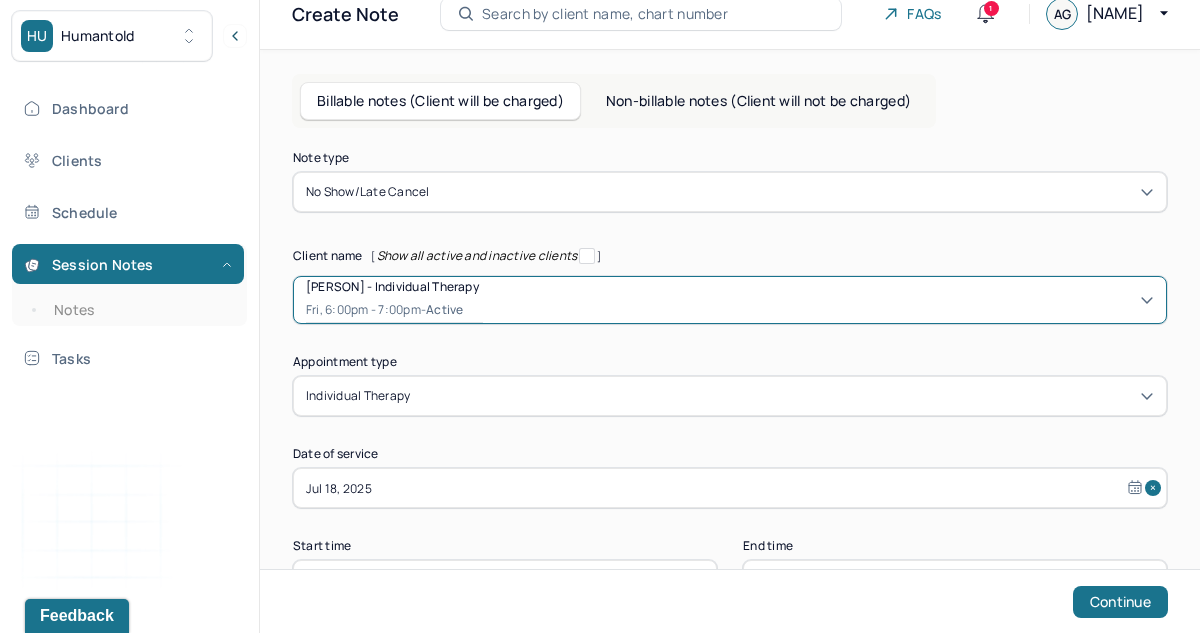 scroll, scrollTop: 94, scrollLeft: 0, axis: vertical 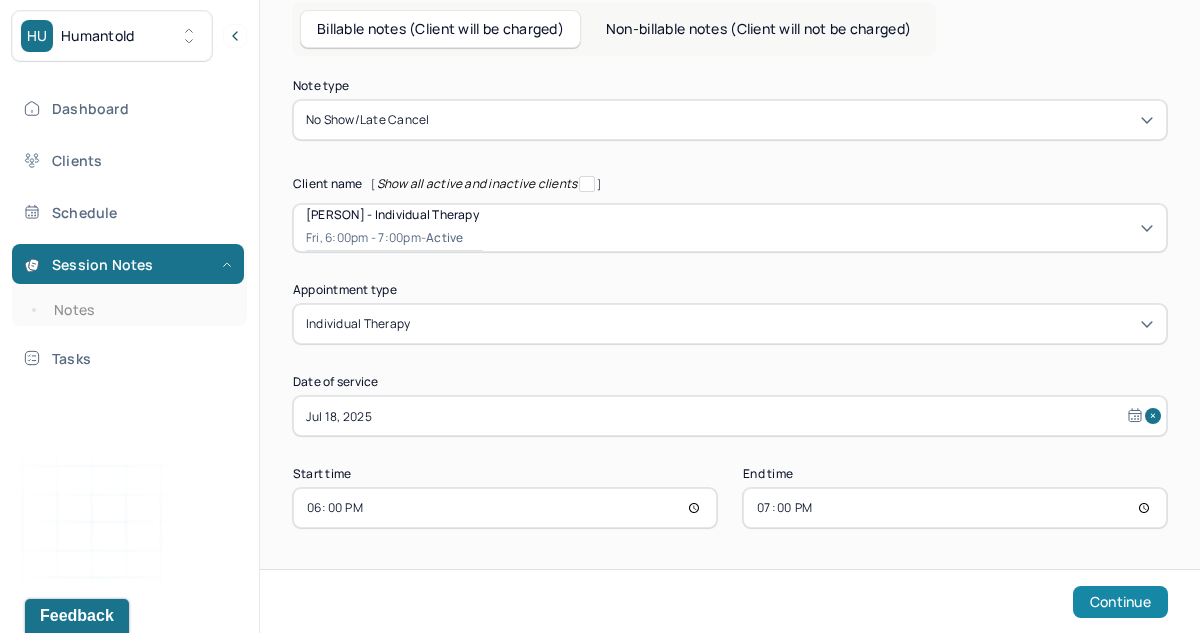 click on "Continue" at bounding box center (1120, 602) 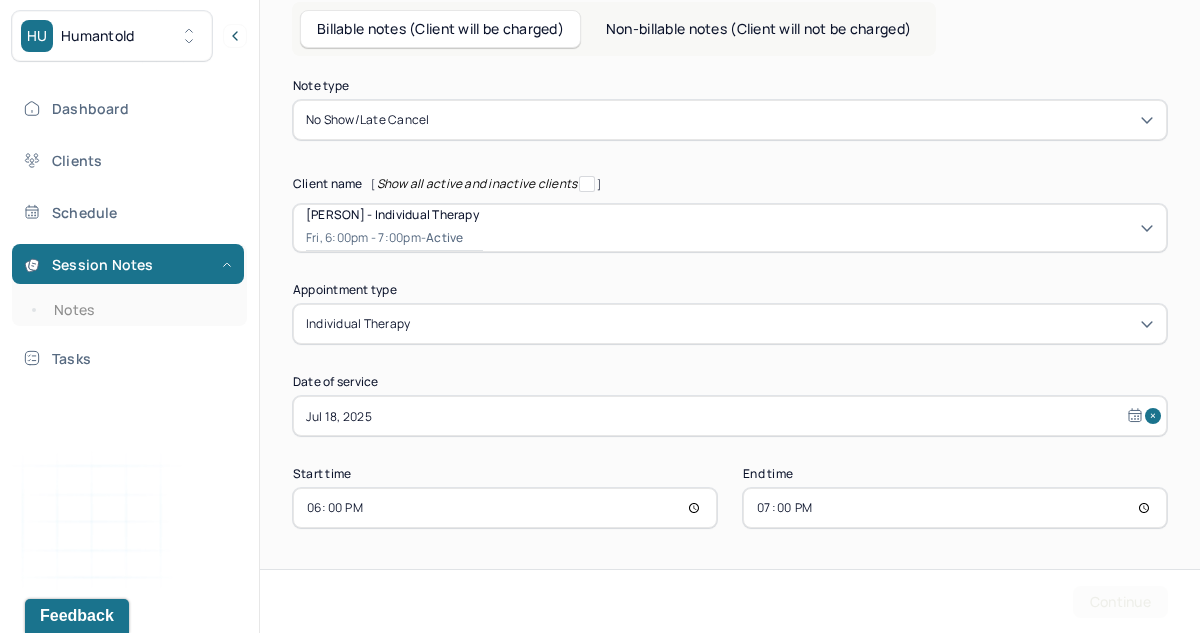 scroll, scrollTop: 0, scrollLeft: 0, axis: both 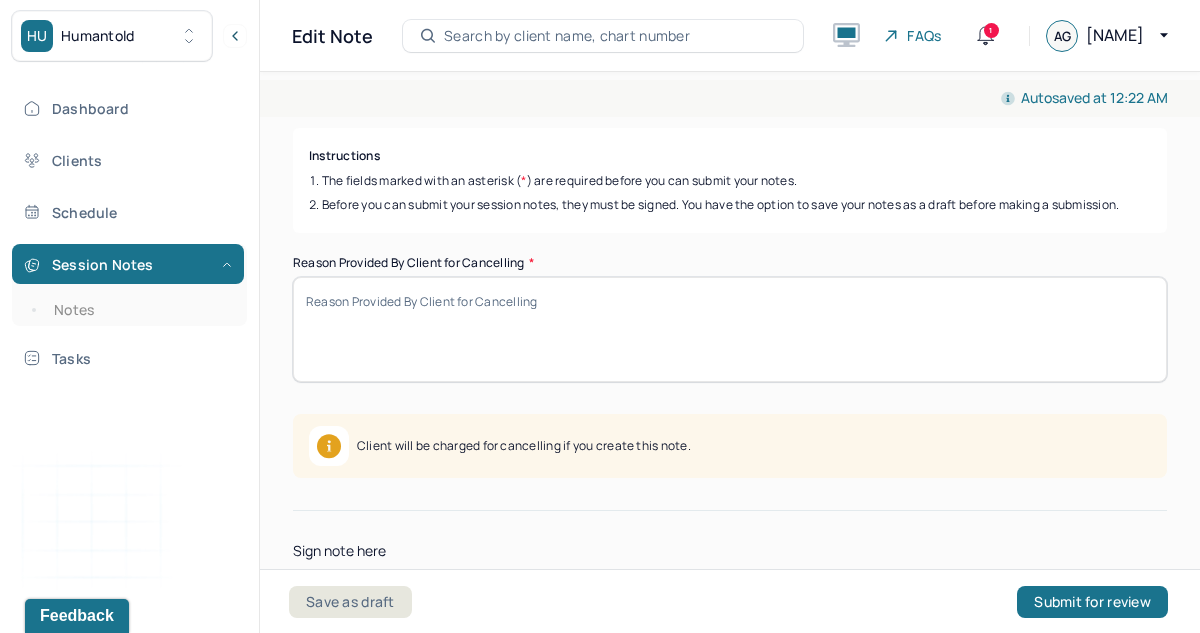 click on "Reason Provided By Client for Cancelling *" at bounding box center [730, 329] 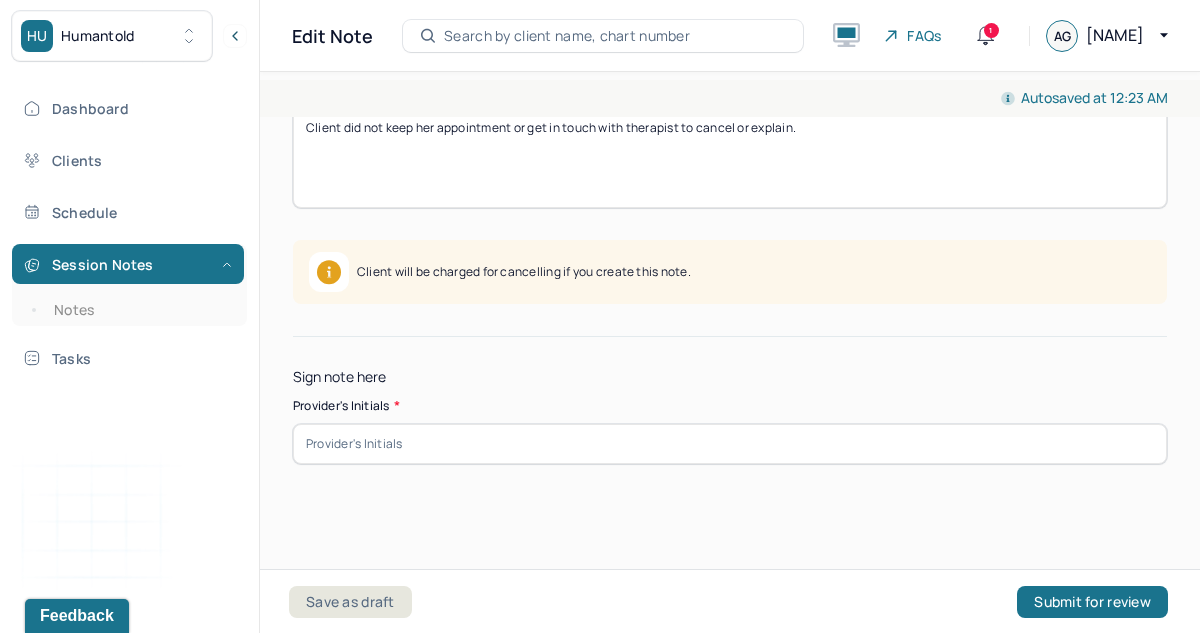 scroll, scrollTop: 444, scrollLeft: 0, axis: vertical 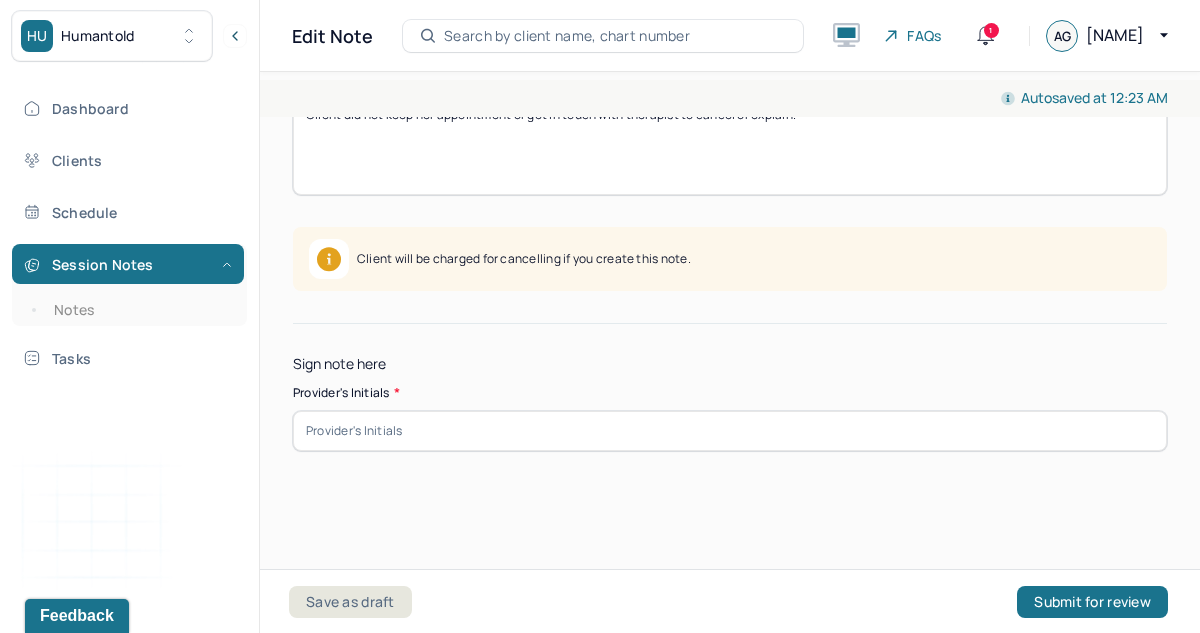 type on "Client did not keep her appointment or get in touch with therapist to cancel or explain." 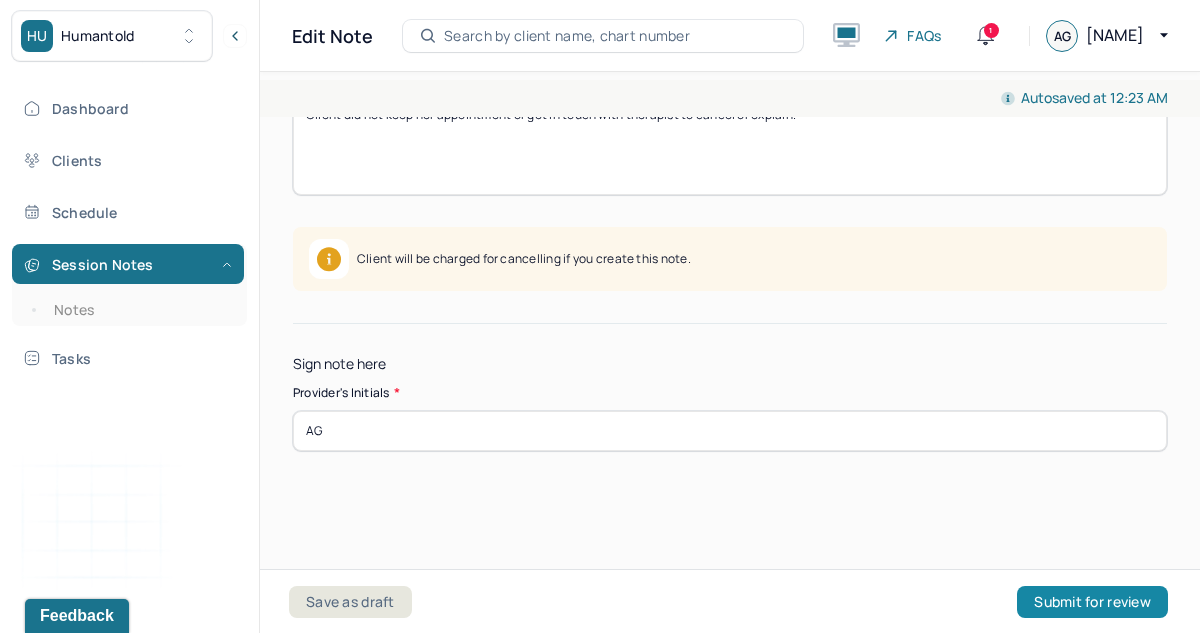 type on "AG" 